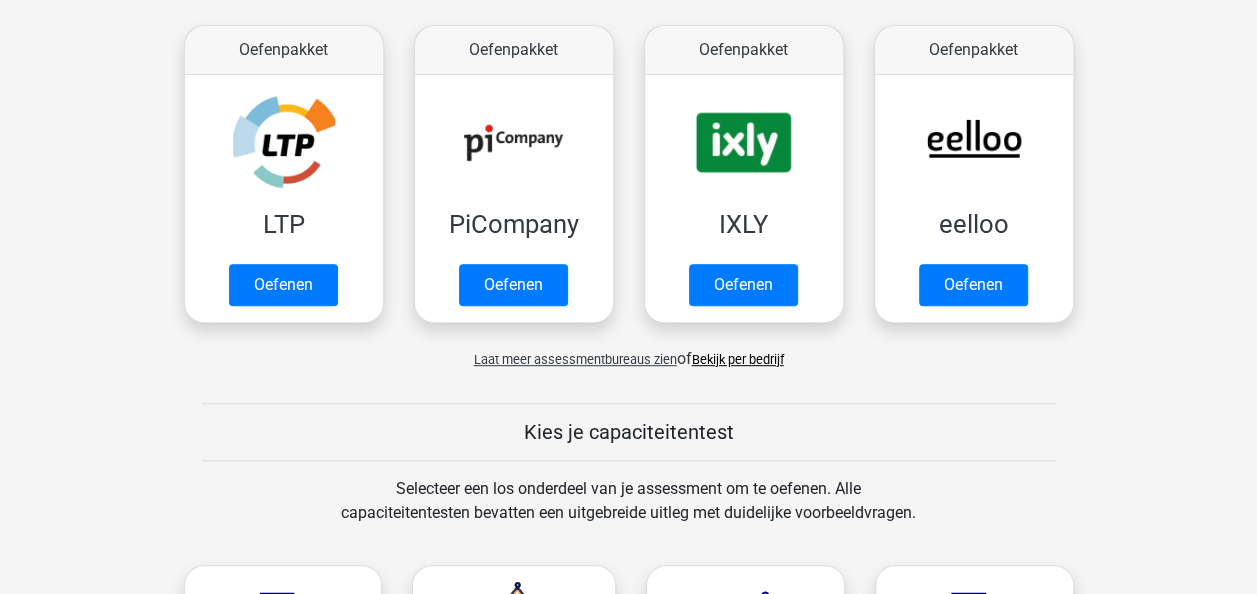 scroll, scrollTop: 500, scrollLeft: 0, axis: vertical 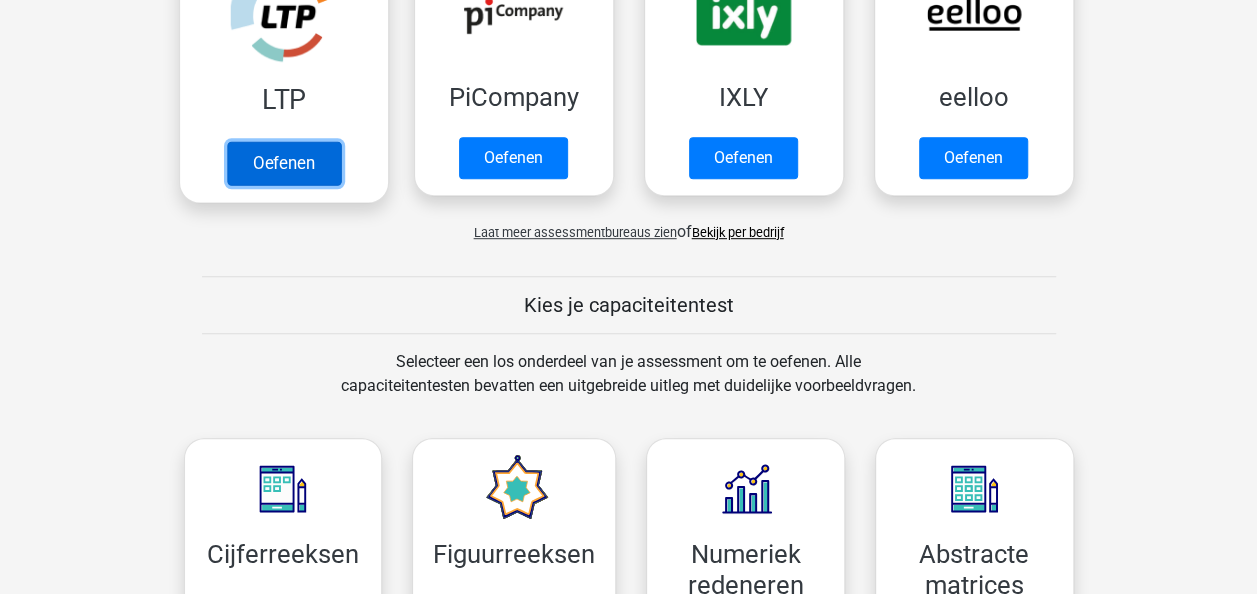 click on "Oefenen" at bounding box center [283, 163] 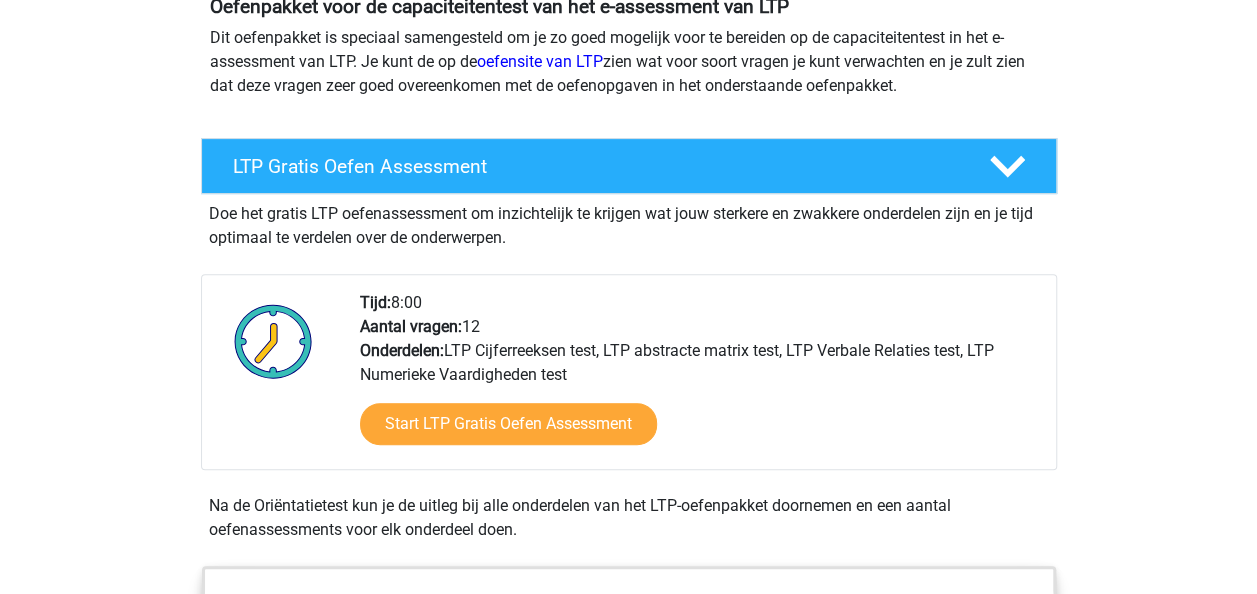 scroll, scrollTop: 300, scrollLeft: 0, axis: vertical 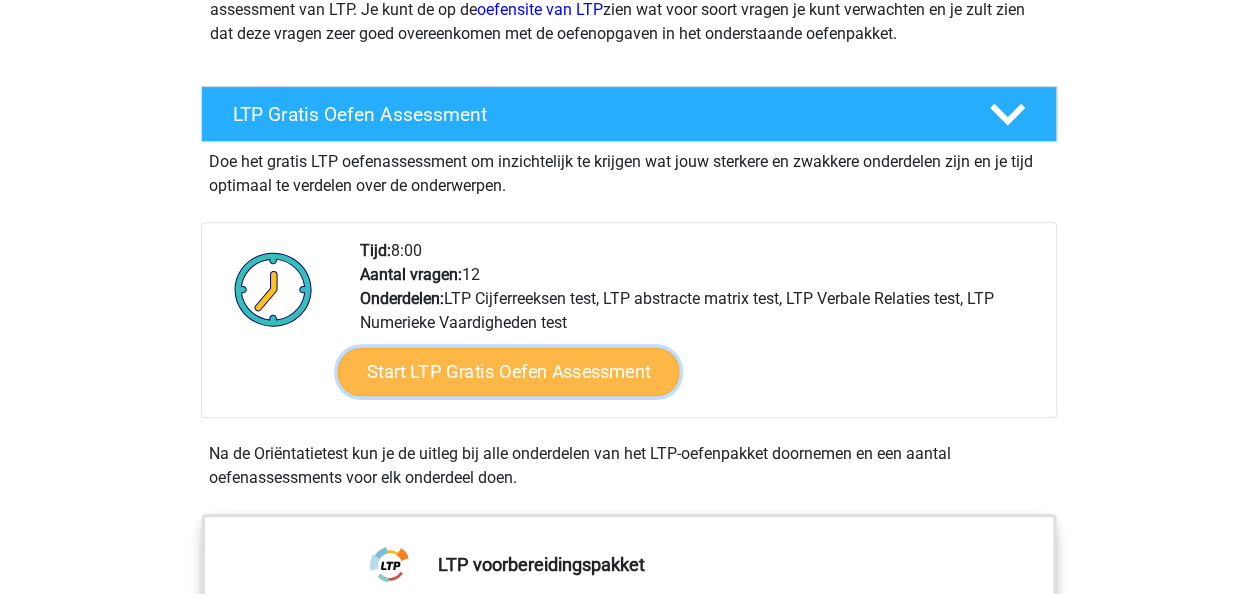 click on "Start LTP Gratis Oefen Assessment" at bounding box center [508, 372] 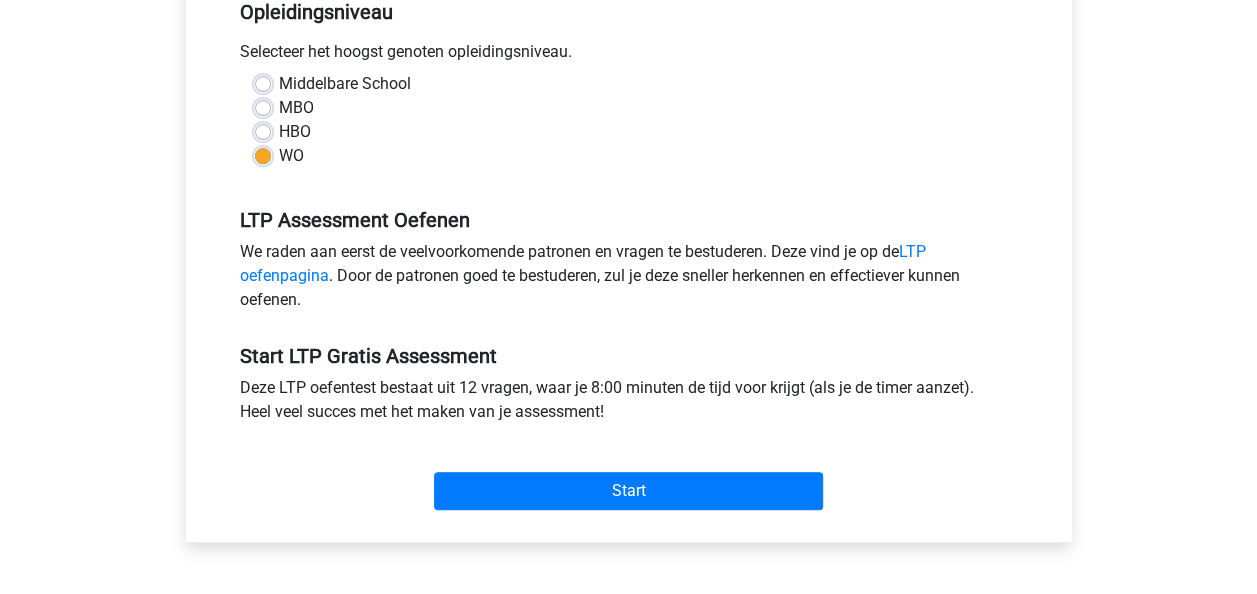 scroll, scrollTop: 700, scrollLeft: 0, axis: vertical 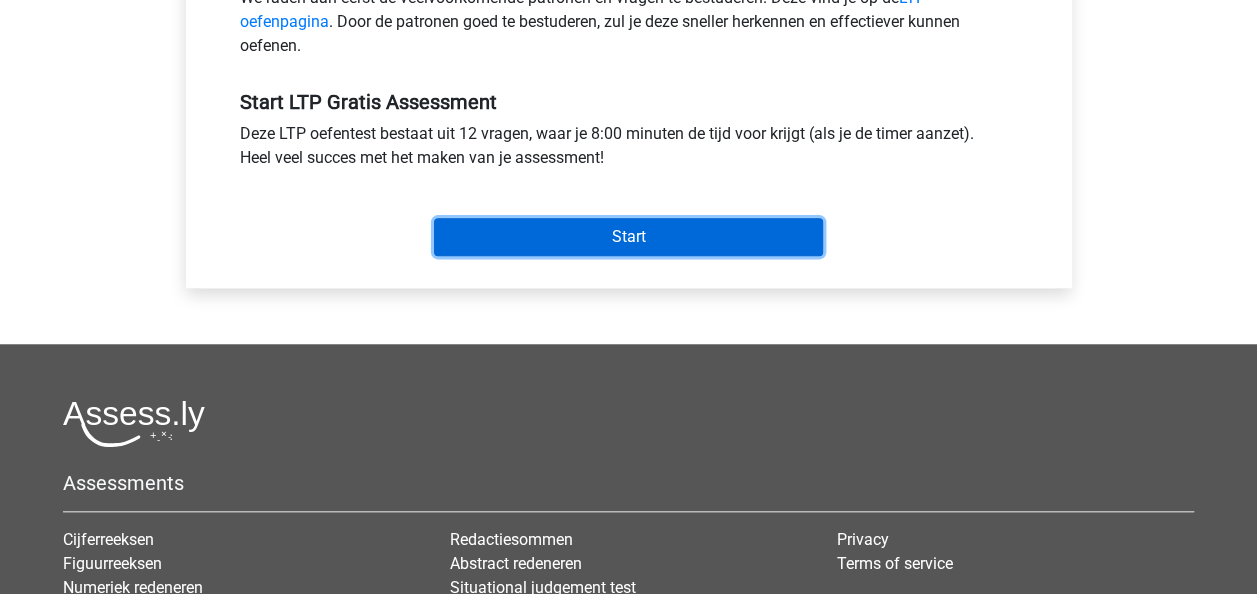 click on "Start" at bounding box center (628, 237) 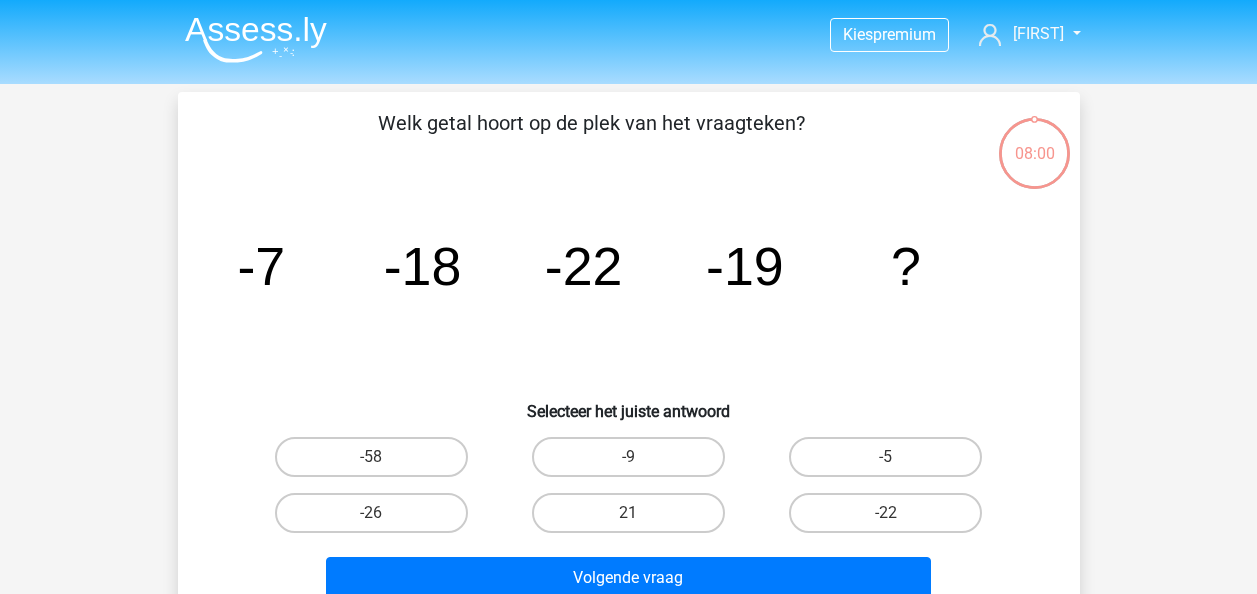 scroll, scrollTop: 0, scrollLeft: 0, axis: both 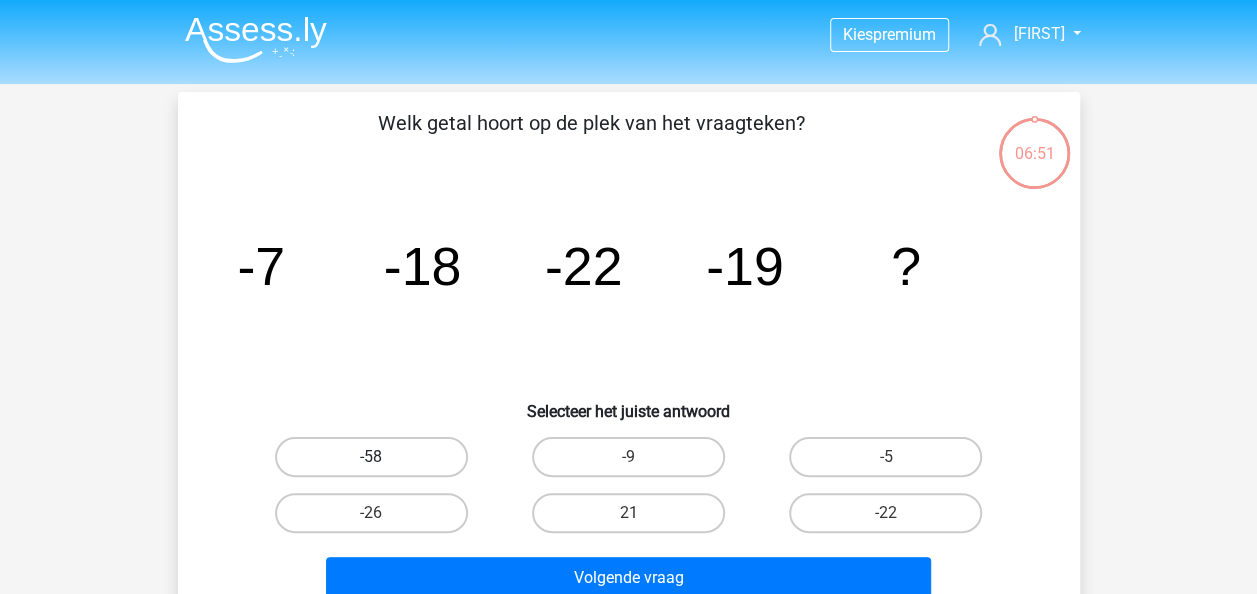 click on "-58" at bounding box center [371, 457] 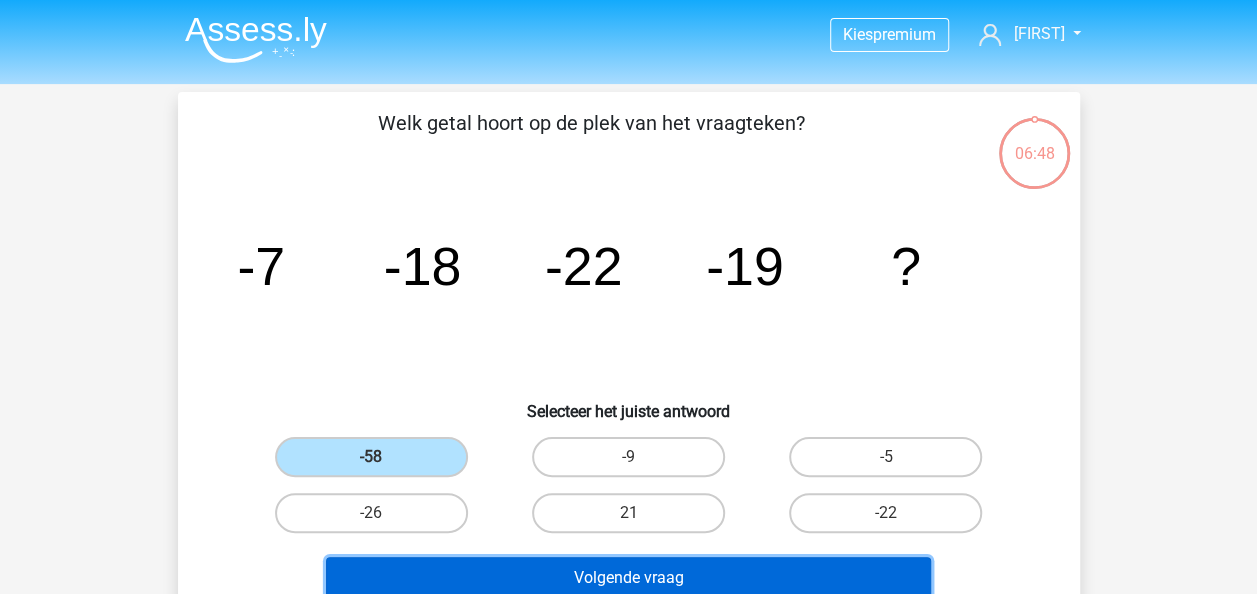 click on "Volgende vraag" at bounding box center (628, 578) 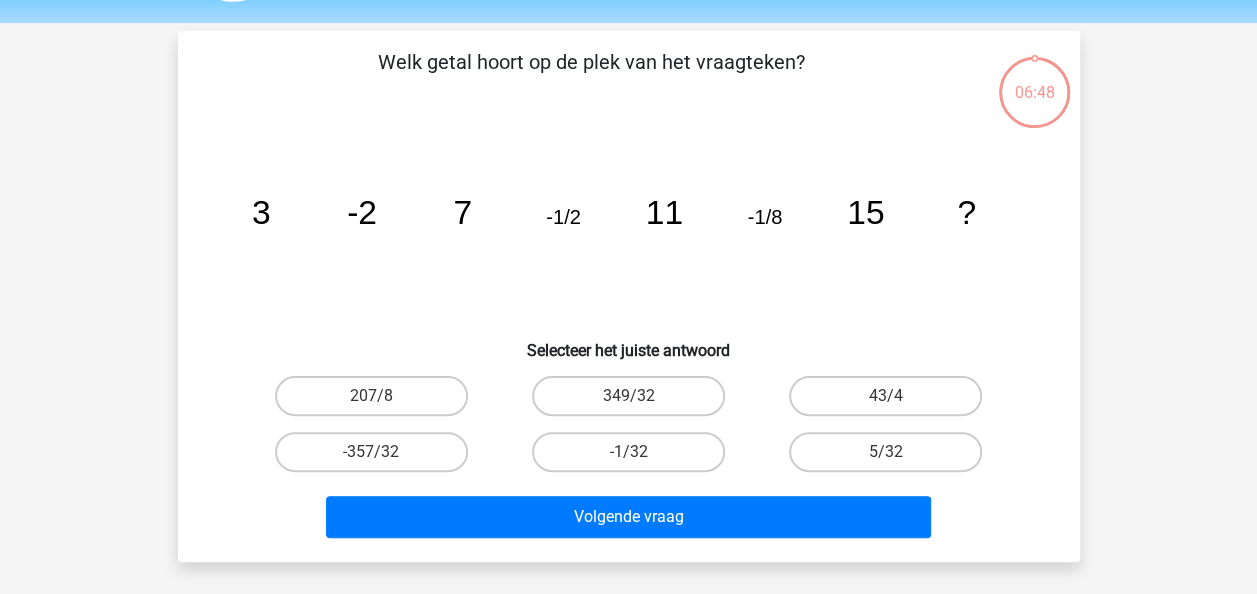 scroll, scrollTop: 92, scrollLeft: 0, axis: vertical 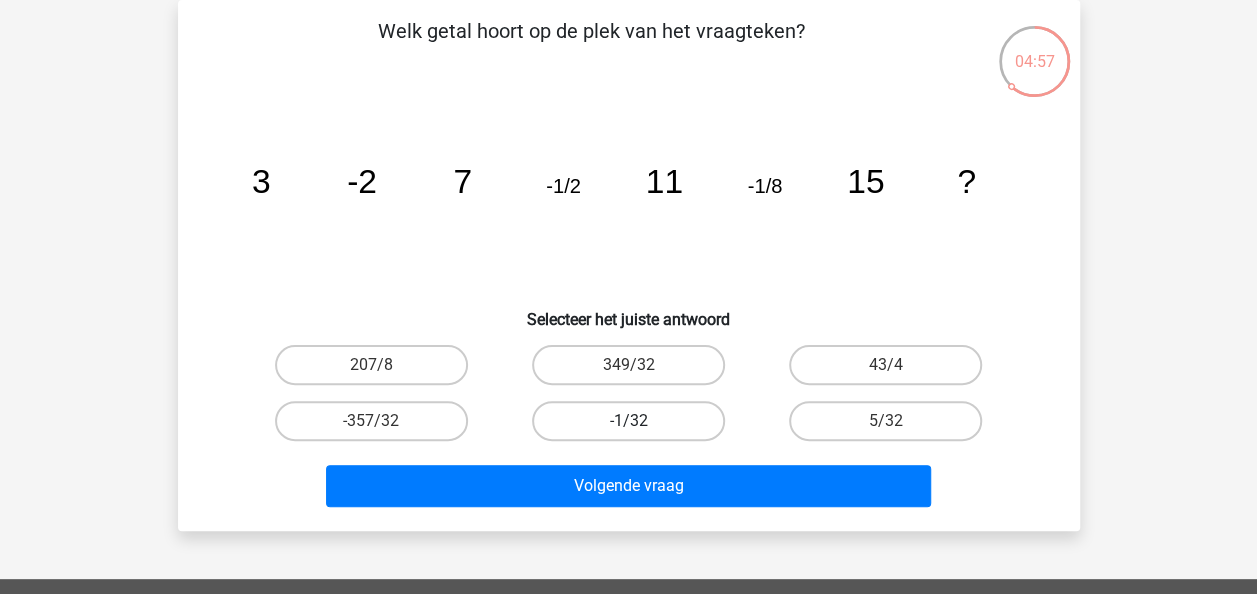 click on "-1/32" at bounding box center (628, 421) 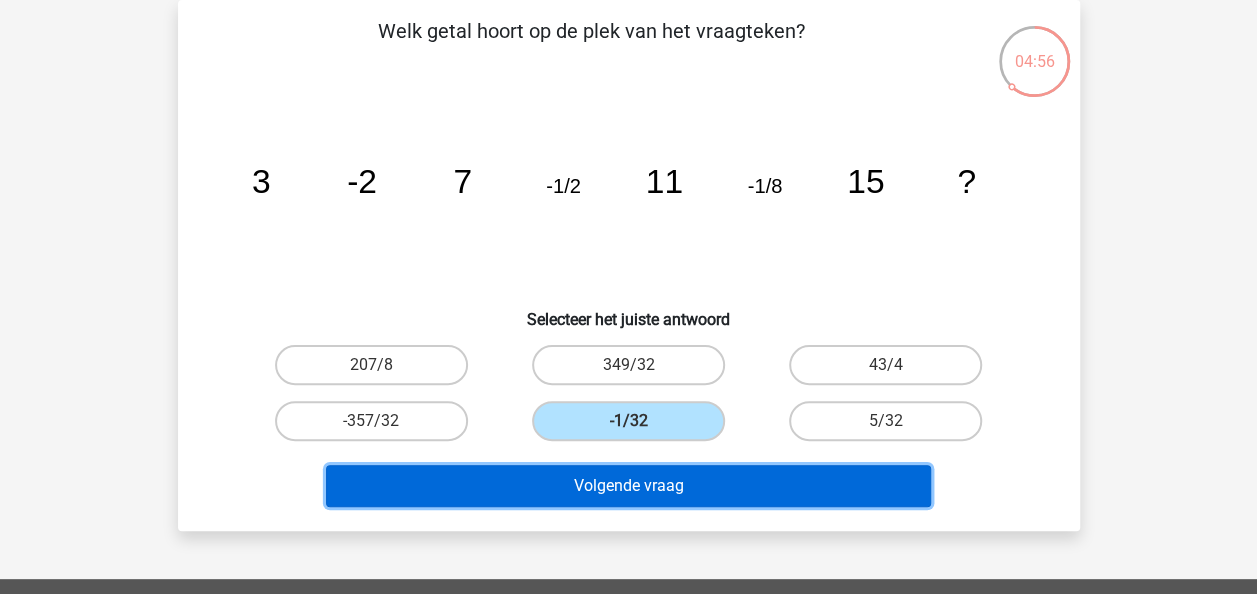 click on "Volgende vraag" at bounding box center [628, 486] 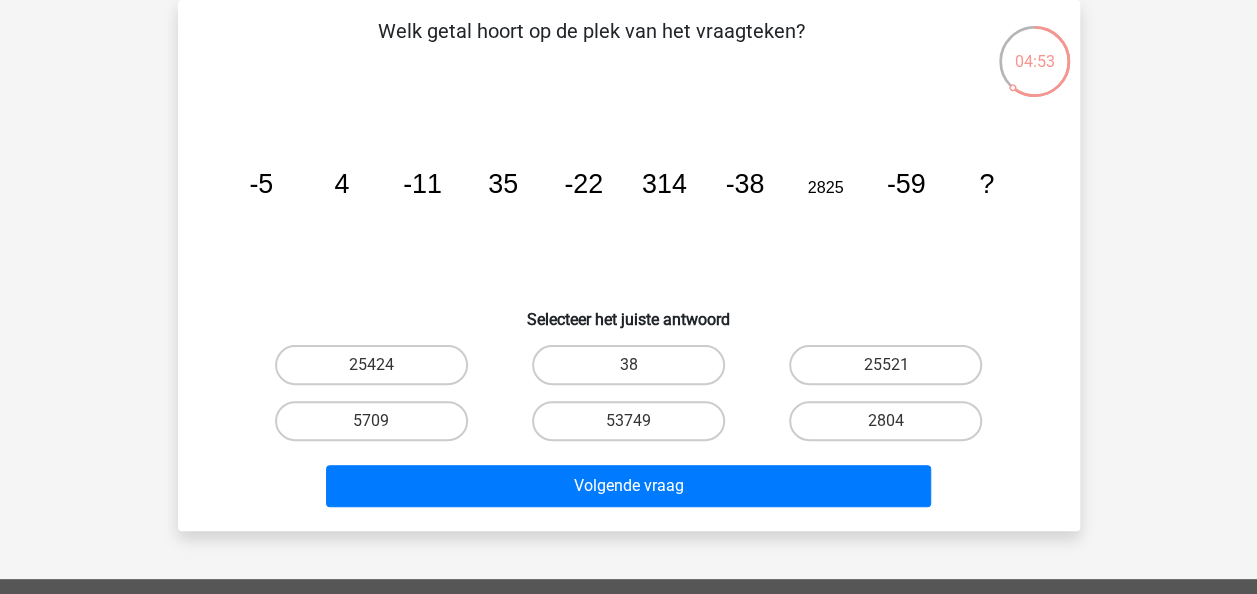 scroll, scrollTop: 0, scrollLeft: 0, axis: both 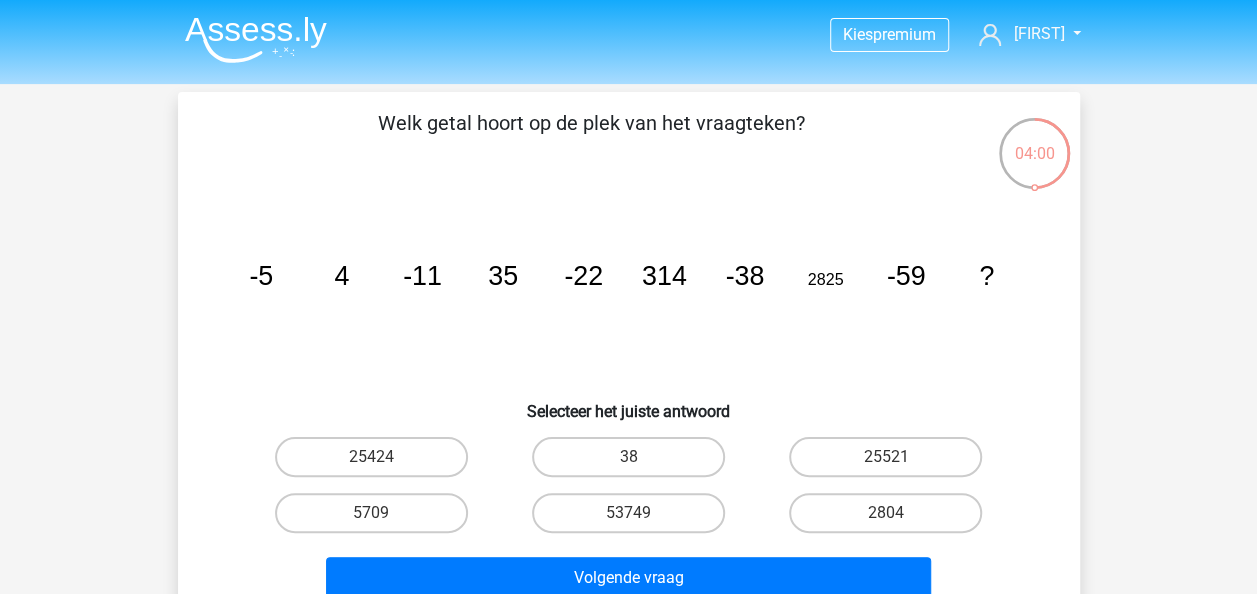 click on "5709" at bounding box center [377, 519] 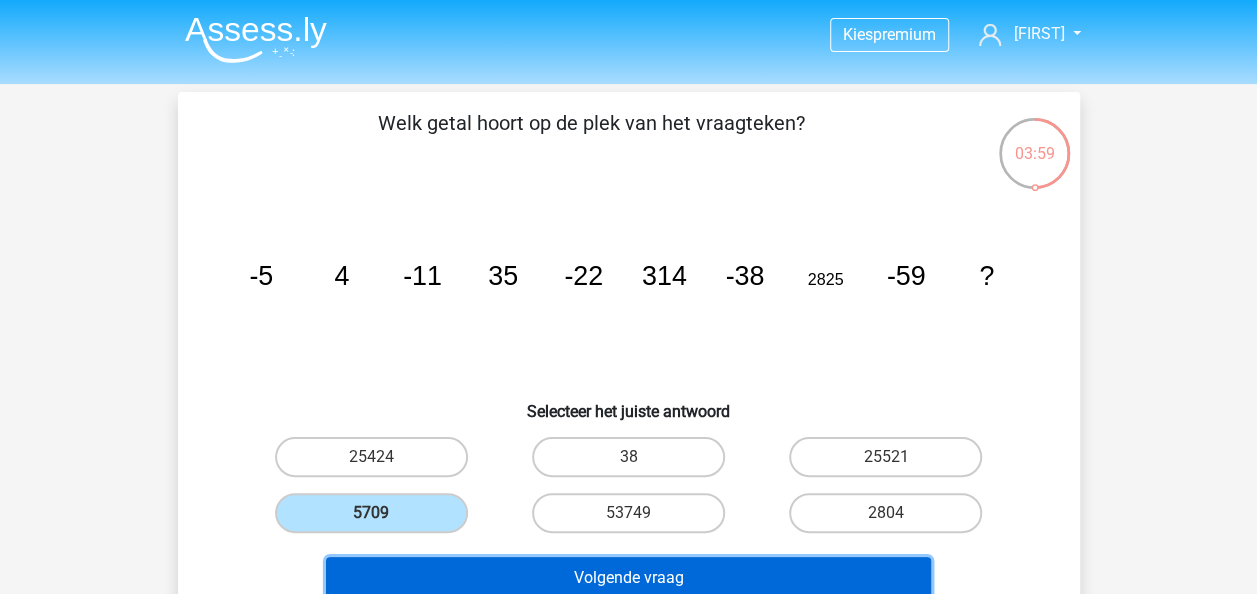 click on "Volgende vraag" at bounding box center (628, 578) 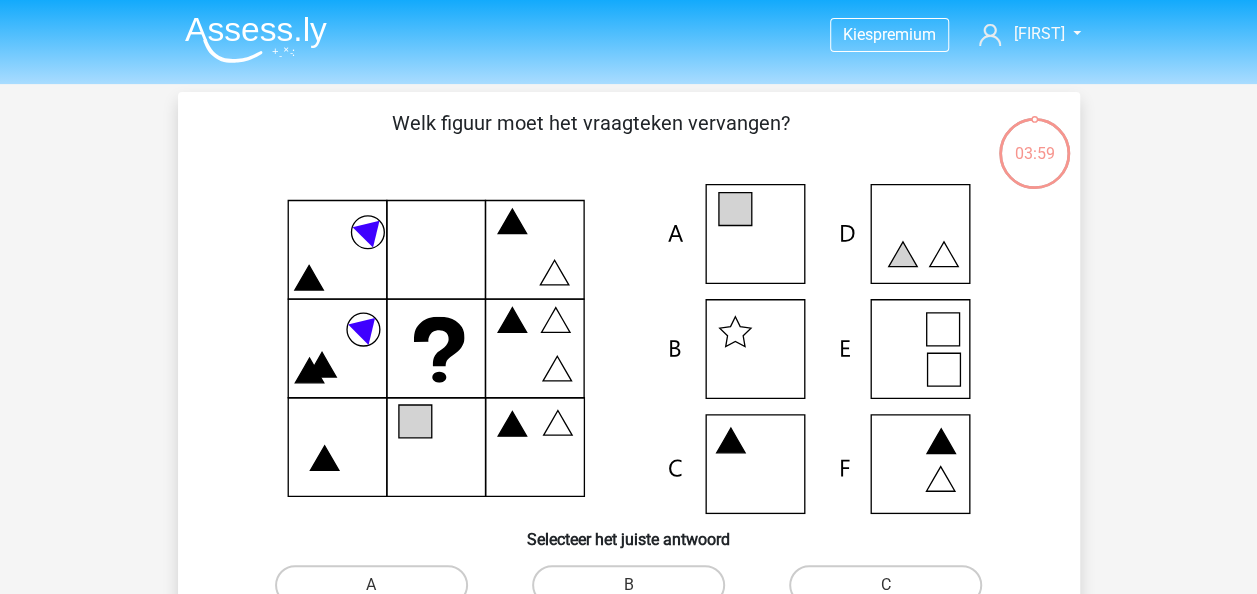 scroll, scrollTop: 92, scrollLeft: 0, axis: vertical 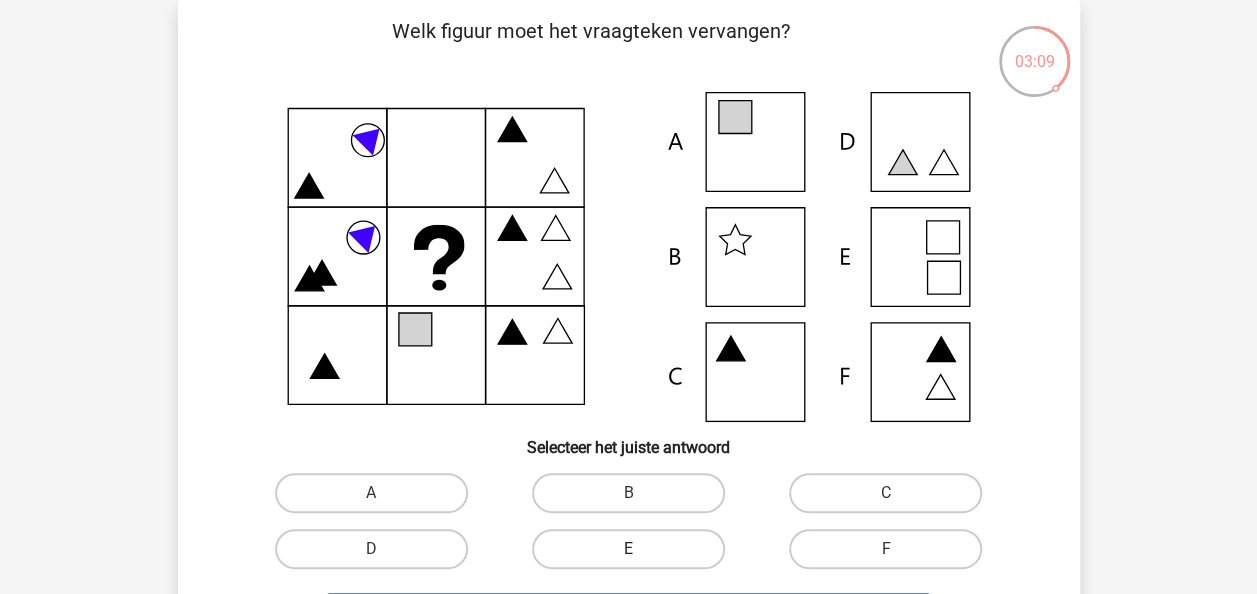 click on "E" at bounding box center [628, 549] 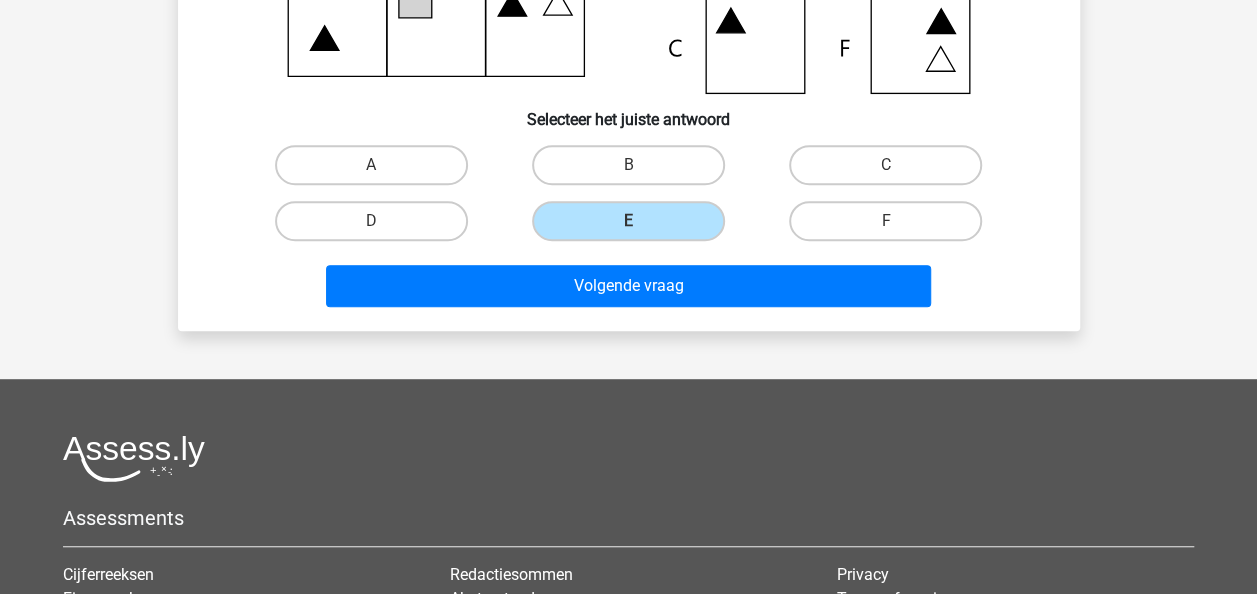 scroll, scrollTop: 492, scrollLeft: 0, axis: vertical 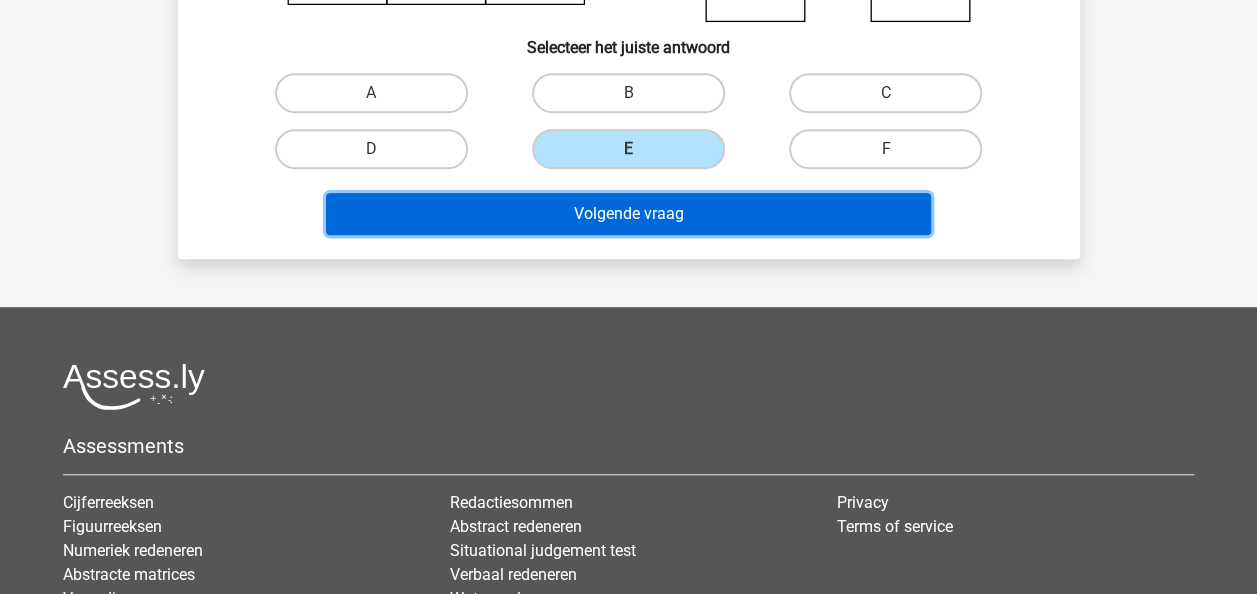 click on "Volgende vraag" at bounding box center (628, 214) 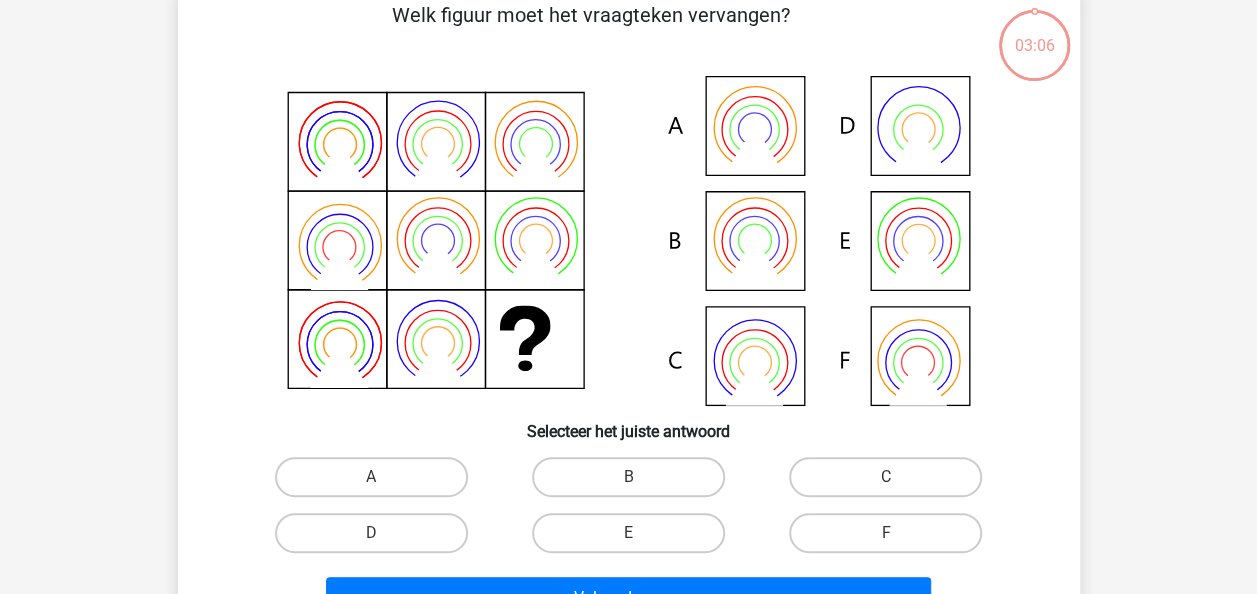 scroll, scrollTop: 92, scrollLeft: 0, axis: vertical 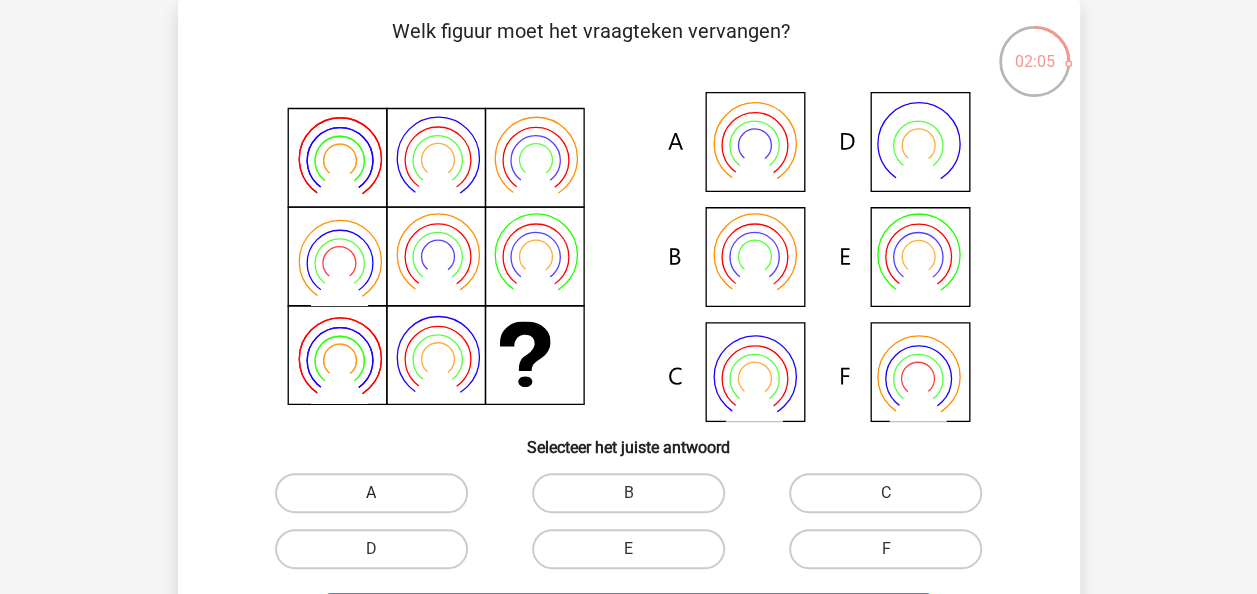 click on "A" at bounding box center [371, 493] 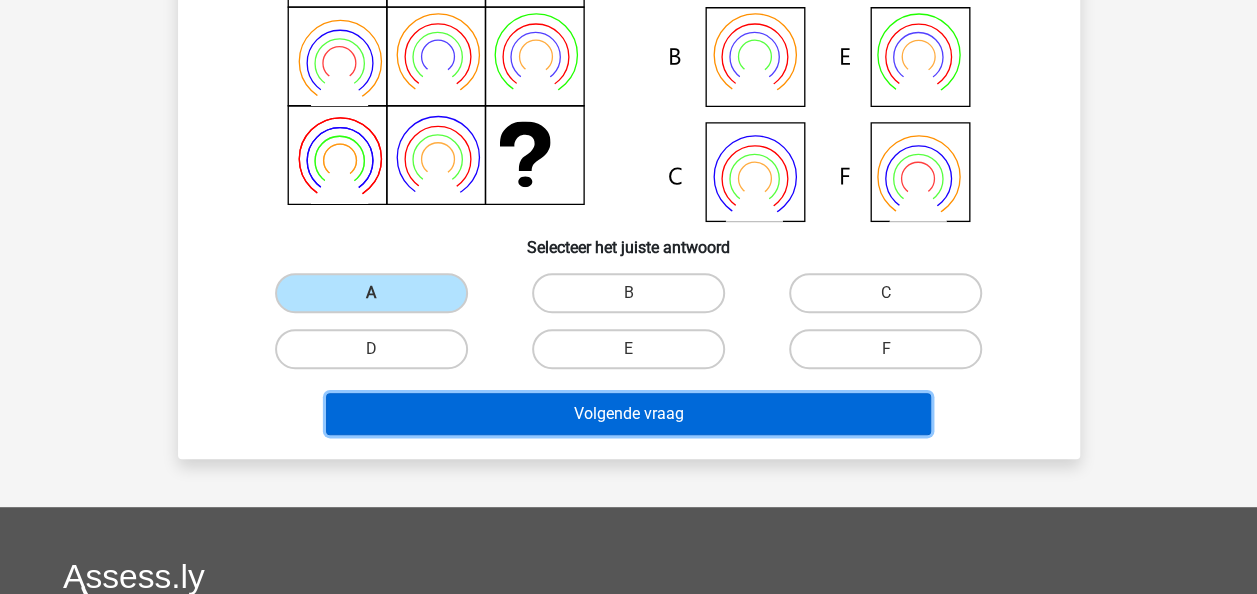 click on "Volgende vraag" at bounding box center [628, 414] 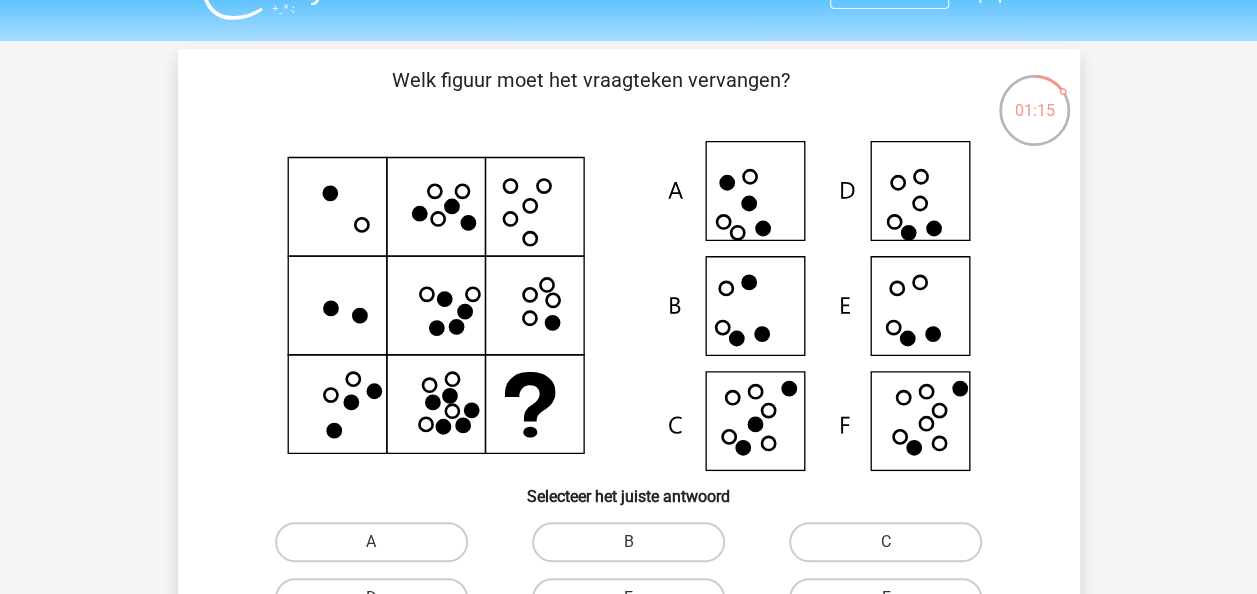 scroll, scrollTop: 100, scrollLeft: 0, axis: vertical 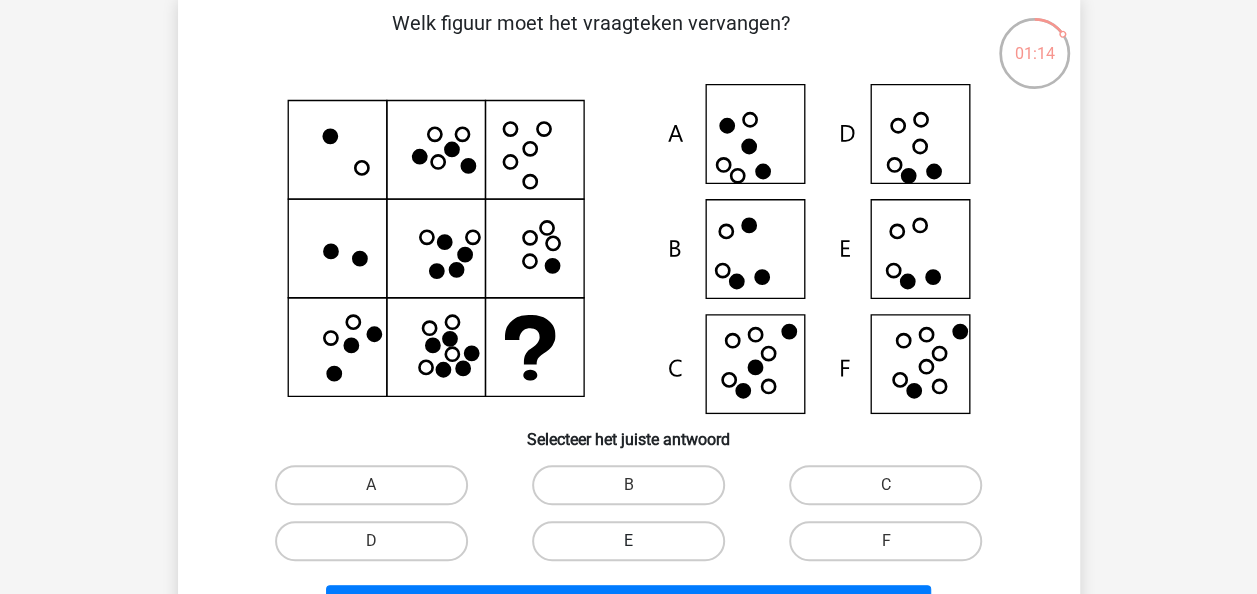 click on "E" at bounding box center (628, 541) 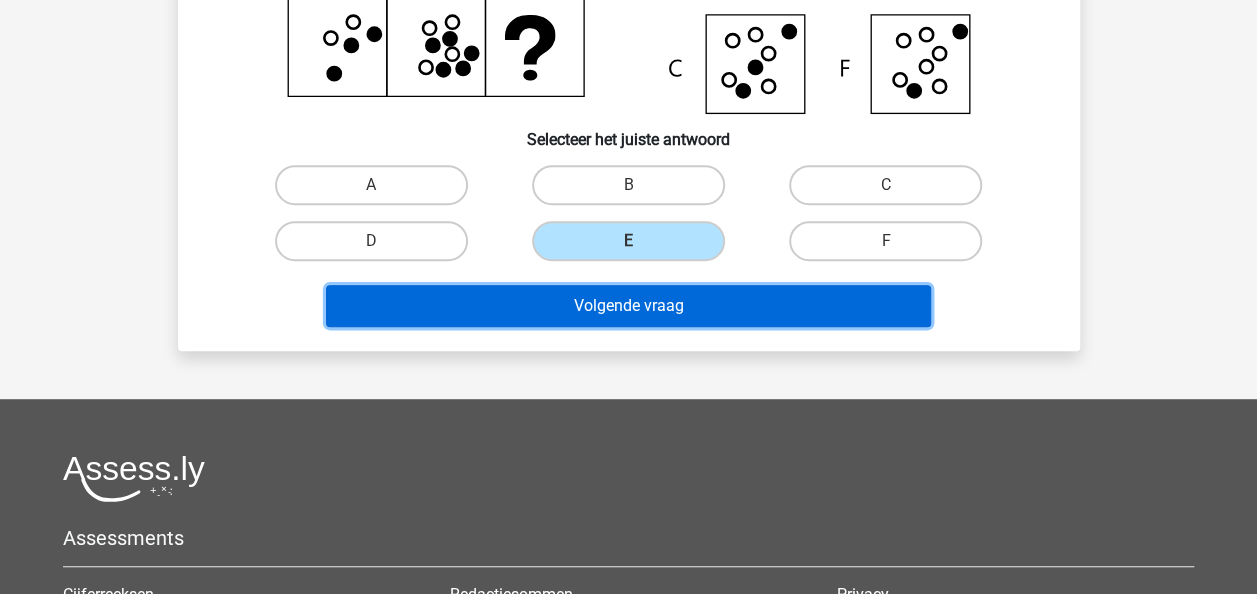 click on "Volgende vraag" at bounding box center (628, 306) 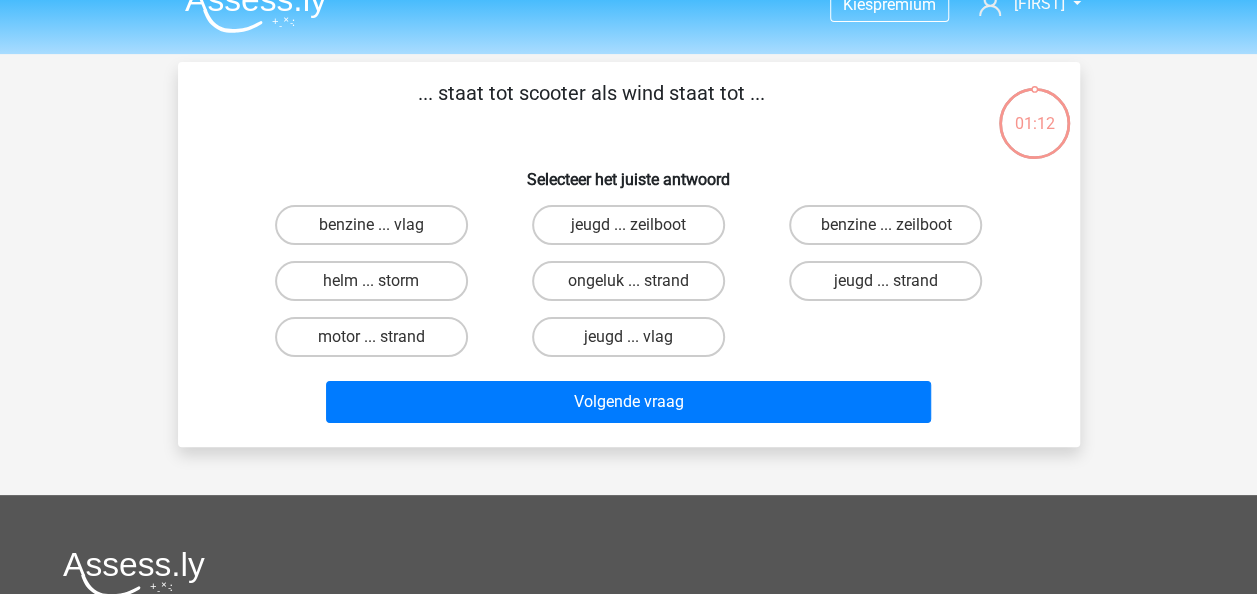 scroll, scrollTop: 0, scrollLeft: 0, axis: both 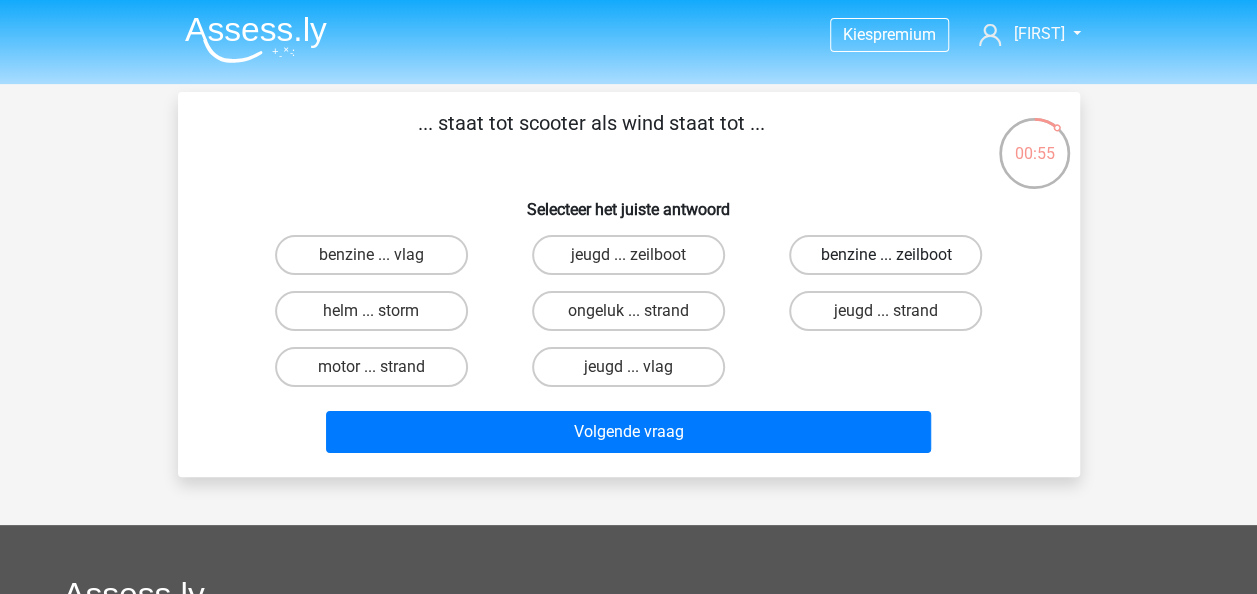 click on "benzine ... zeilboot" at bounding box center [885, 255] 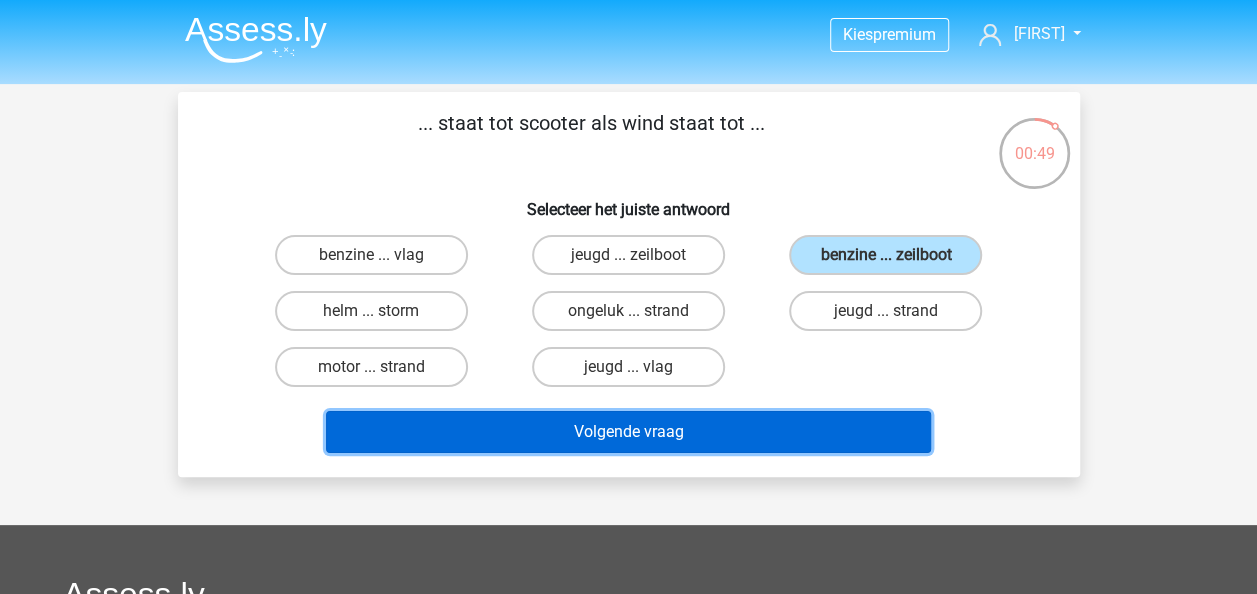 click on "Volgende vraag" at bounding box center [628, 432] 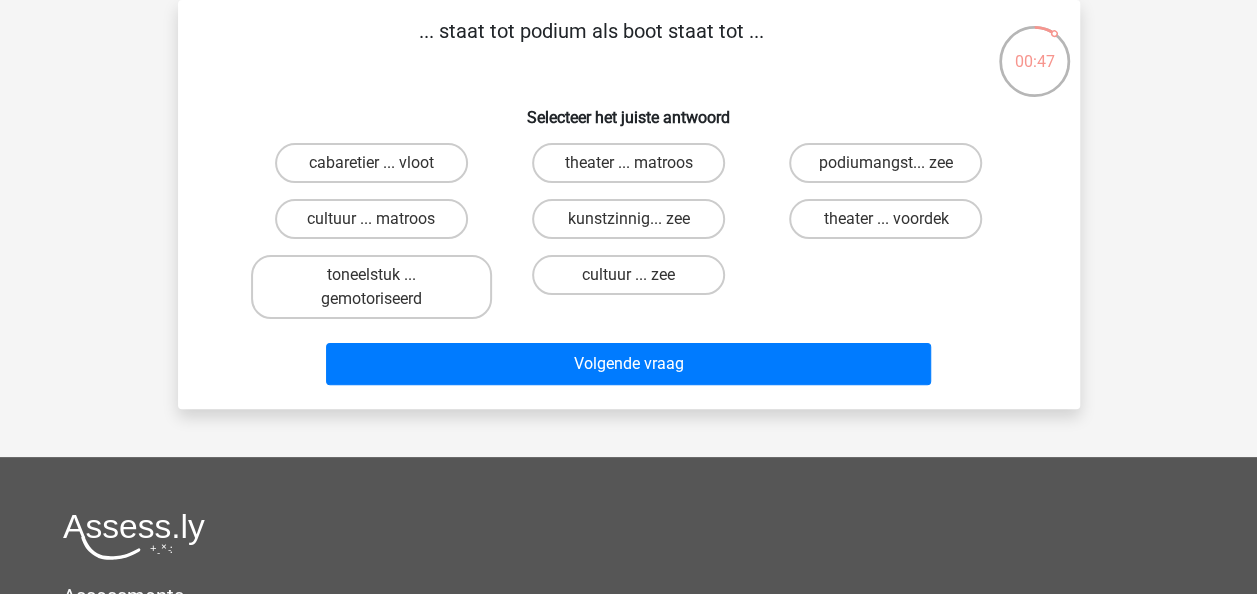 scroll, scrollTop: 0, scrollLeft: 0, axis: both 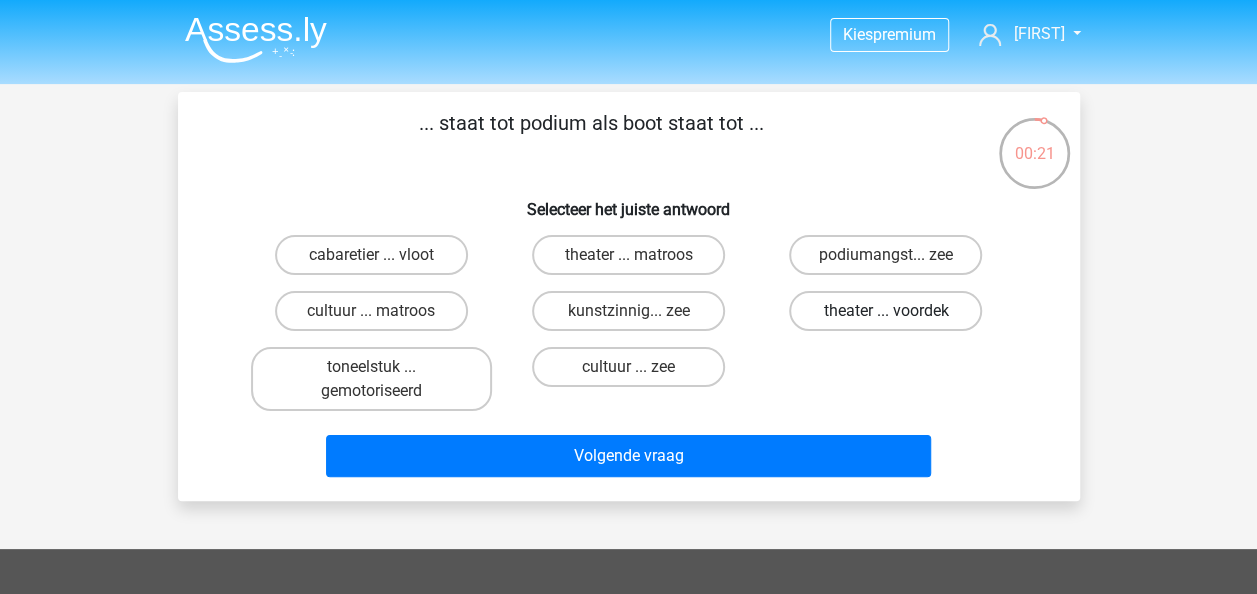 click on "theater ... voordek" at bounding box center [885, 311] 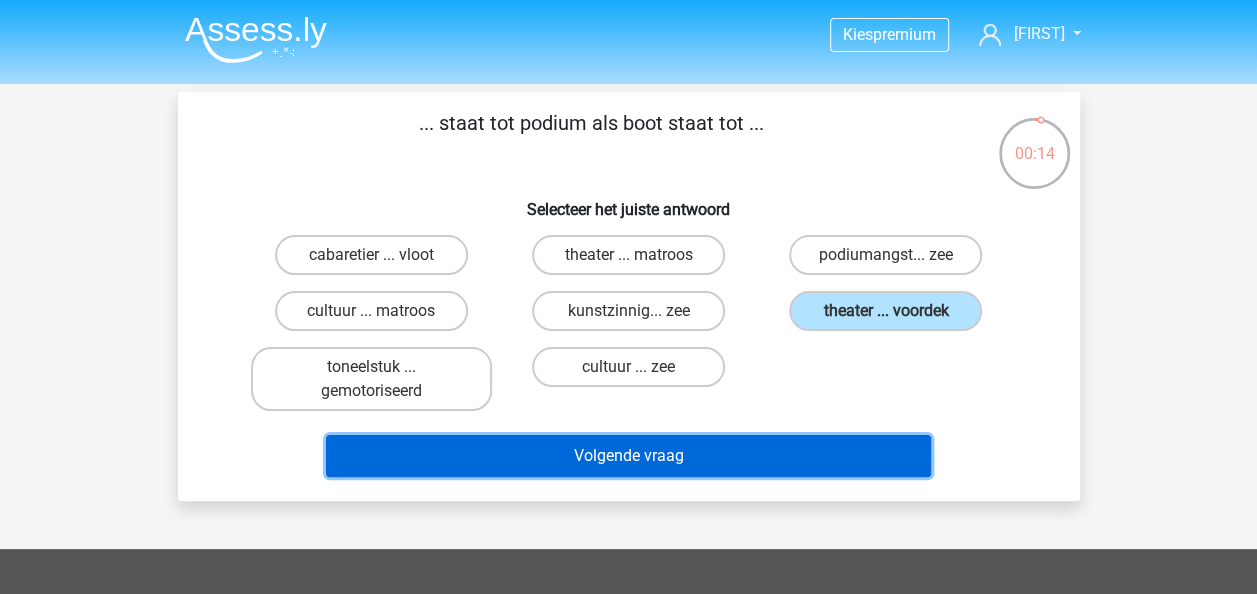 click on "Volgende vraag" at bounding box center [628, 456] 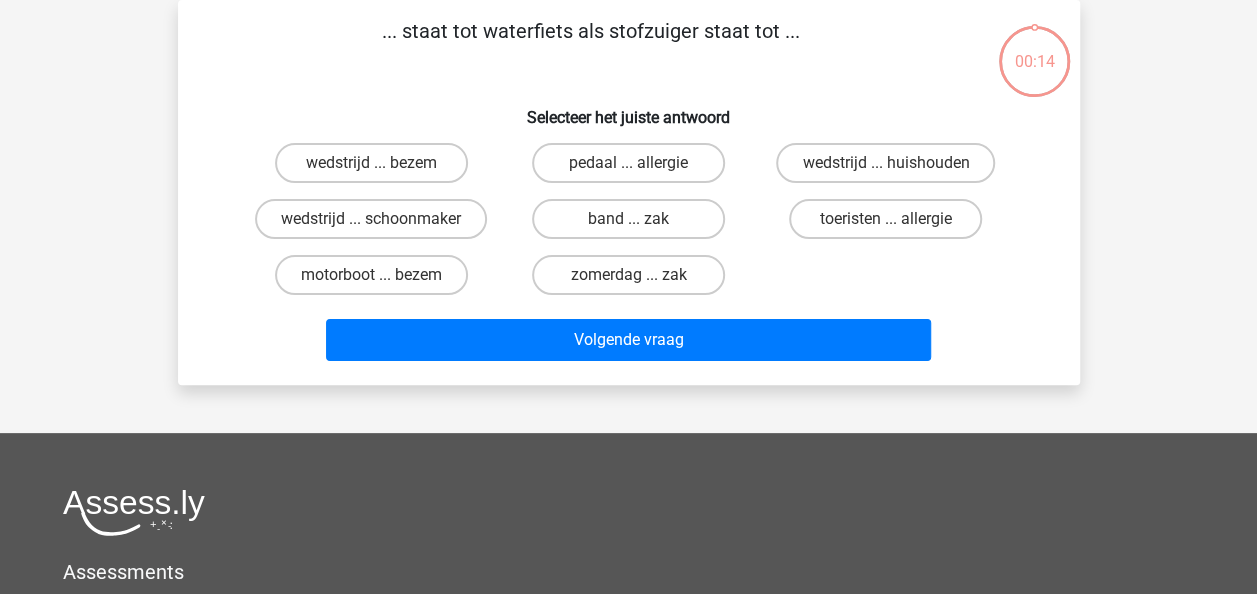 scroll, scrollTop: 0, scrollLeft: 0, axis: both 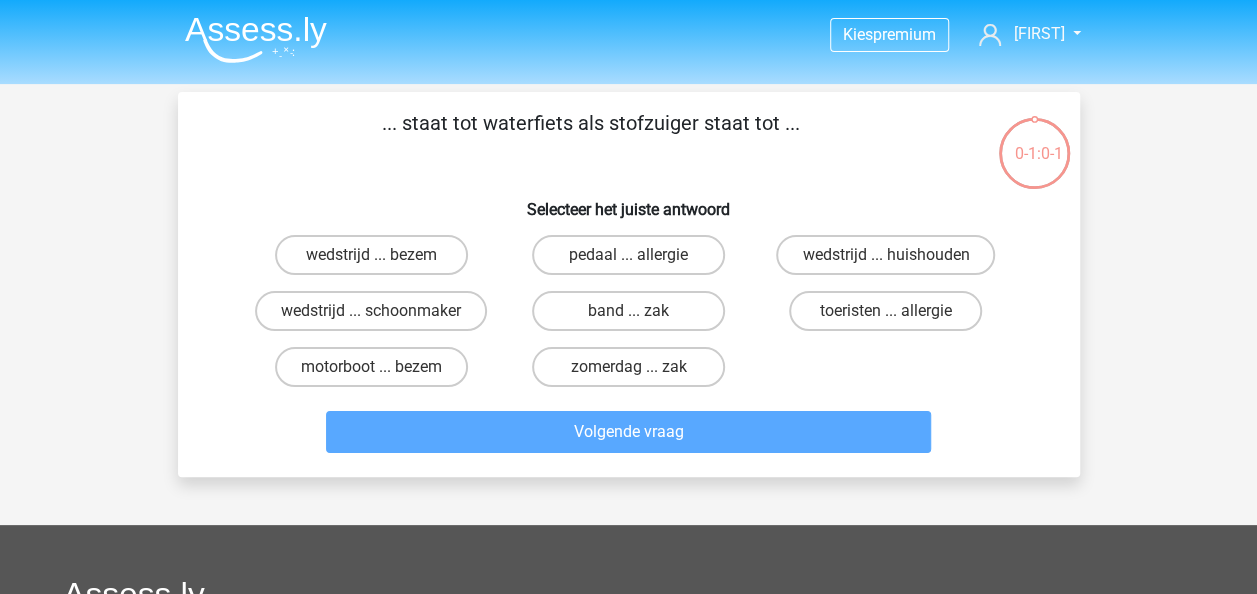 click on "wedstrijd ... huishouden" at bounding box center (892, 261) 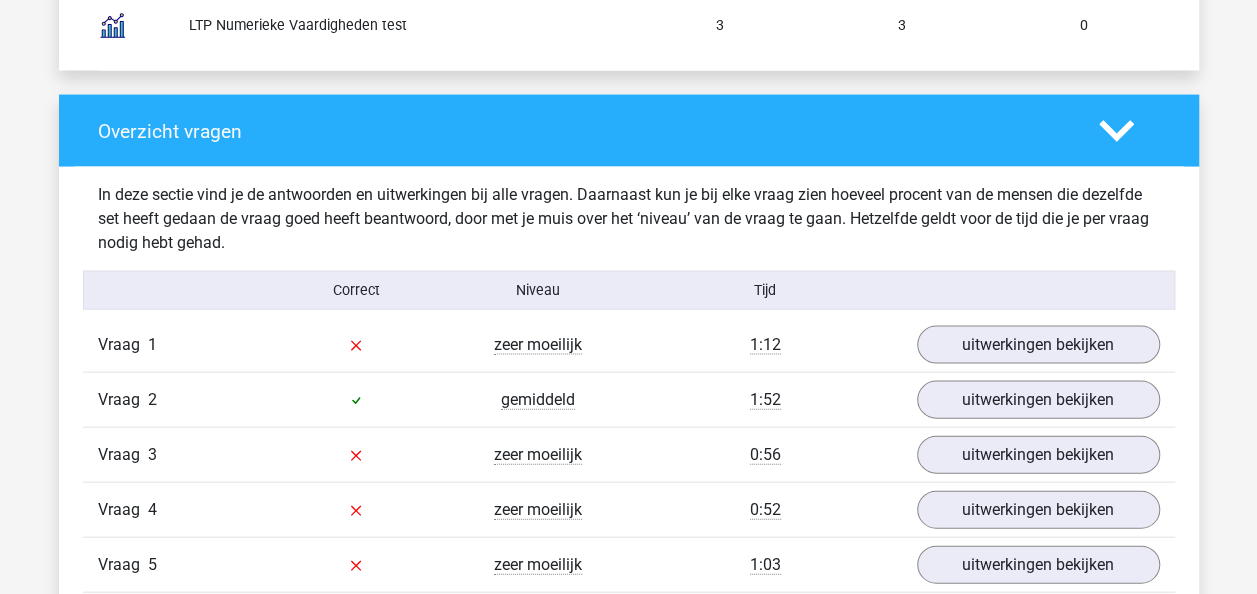scroll, scrollTop: 1900, scrollLeft: 0, axis: vertical 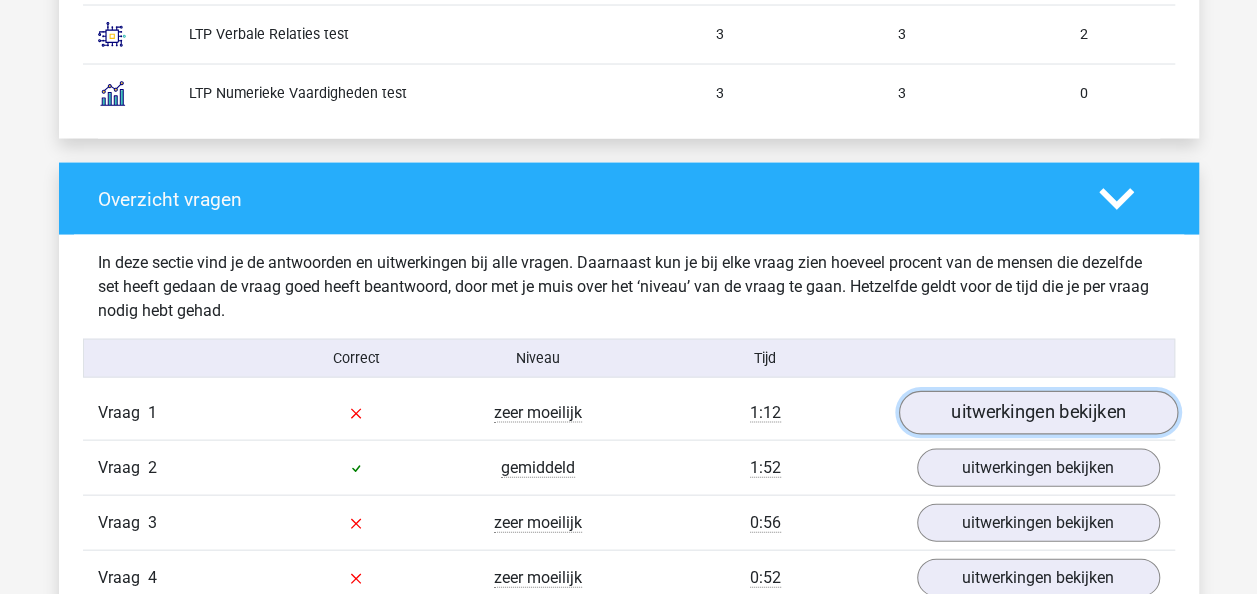 click on "uitwerkingen bekijken" at bounding box center (1037, 414) 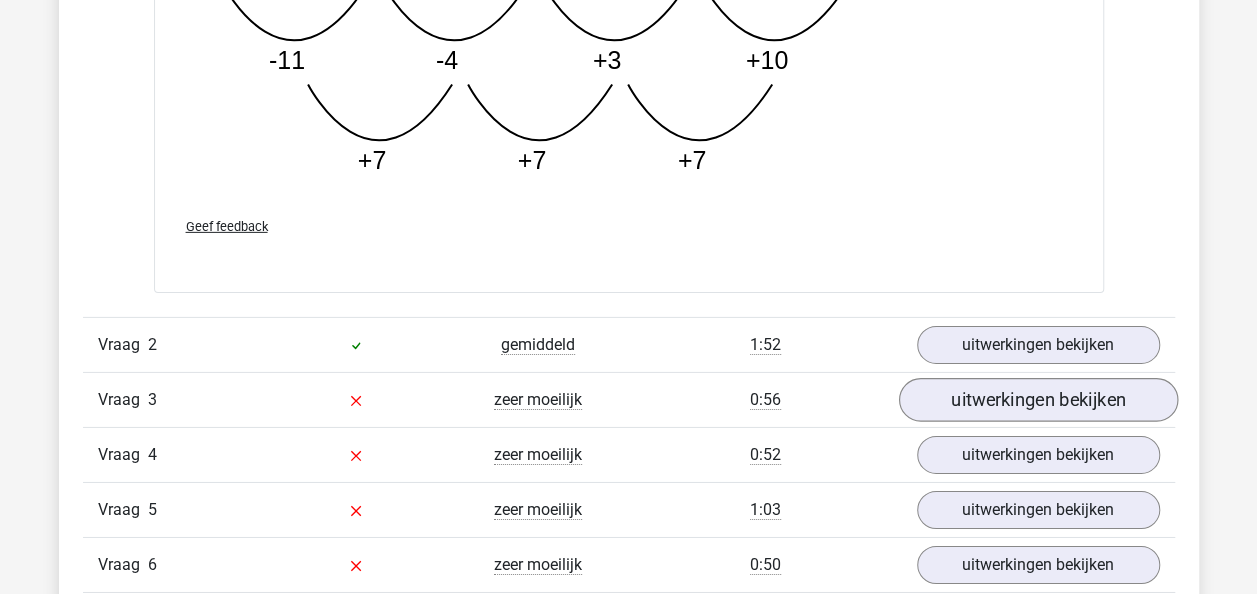 scroll, scrollTop: 3100, scrollLeft: 0, axis: vertical 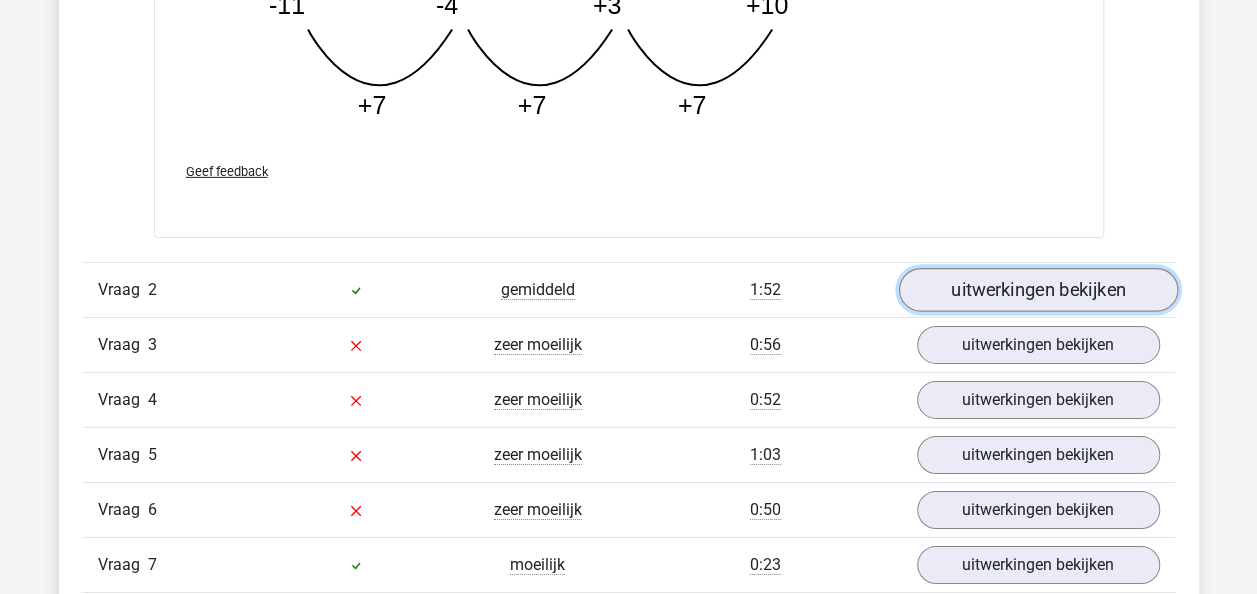 click on "uitwerkingen bekijken" at bounding box center [1037, 290] 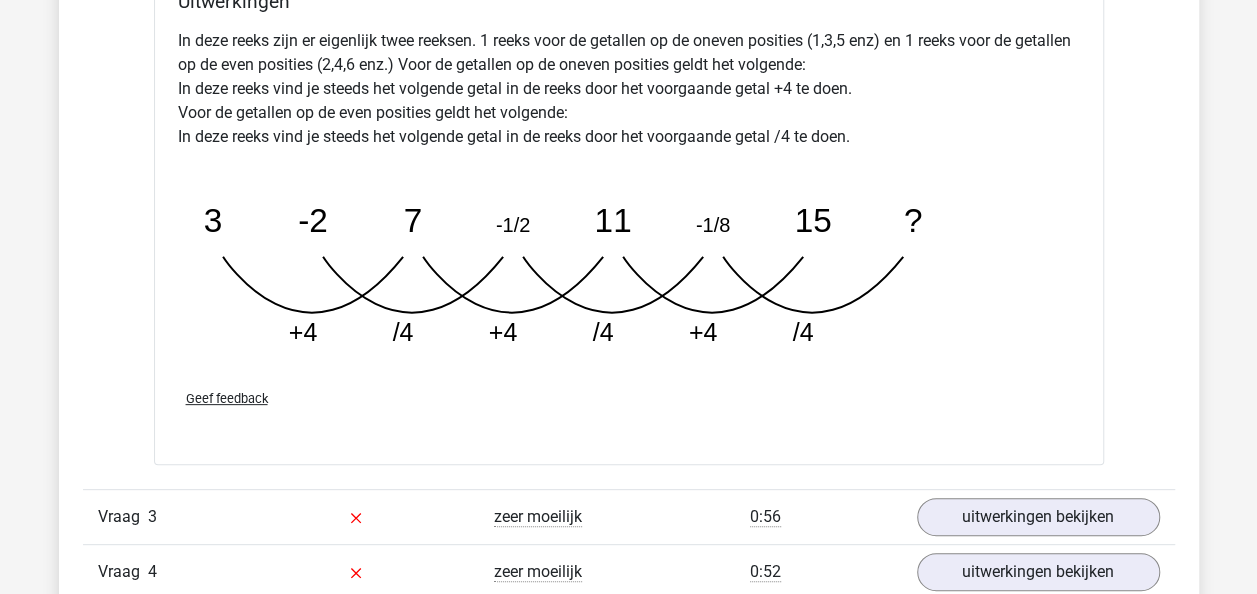 scroll, scrollTop: 4100, scrollLeft: 0, axis: vertical 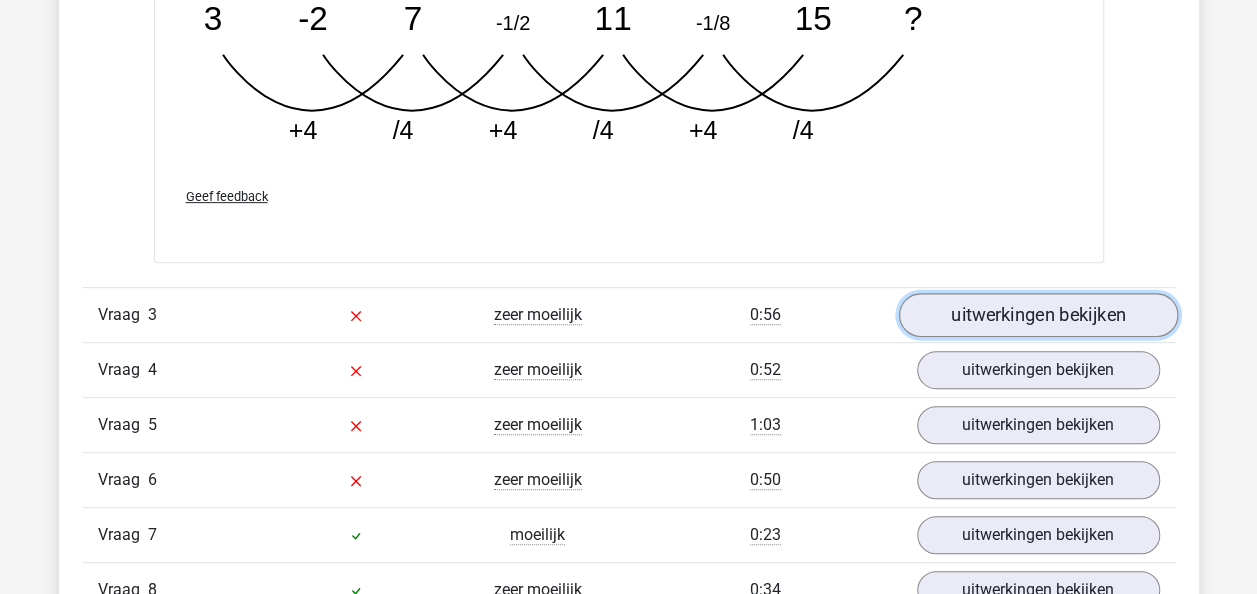 click on "uitwerkingen bekijken" at bounding box center (1037, 315) 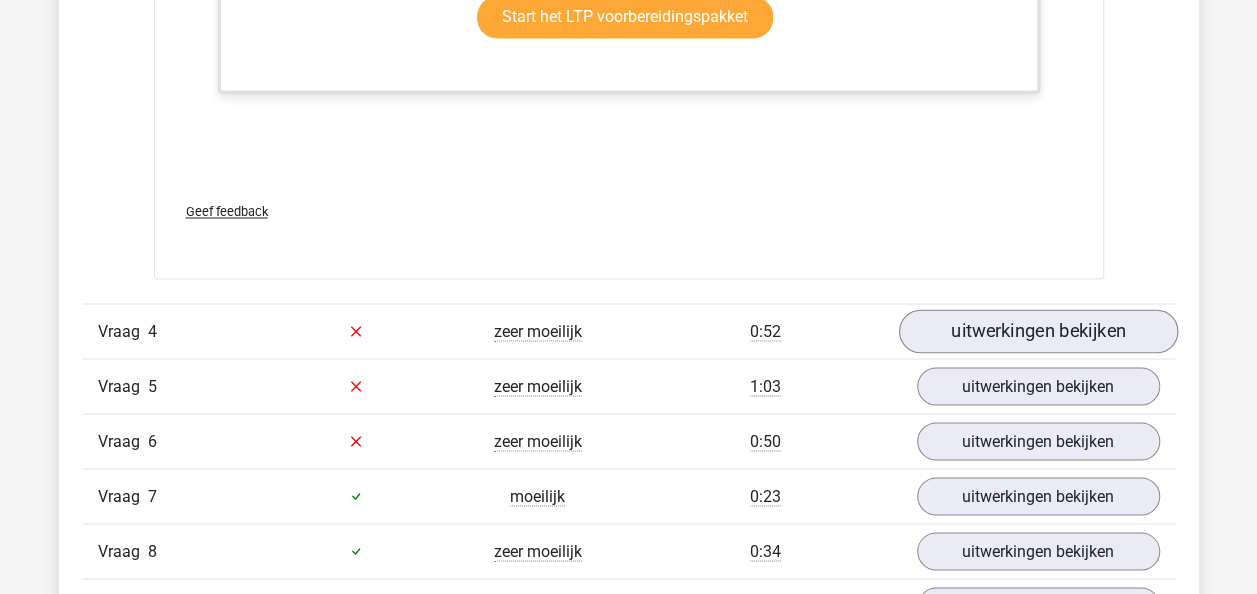 scroll, scrollTop: 5400, scrollLeft: 0, axis: vertical 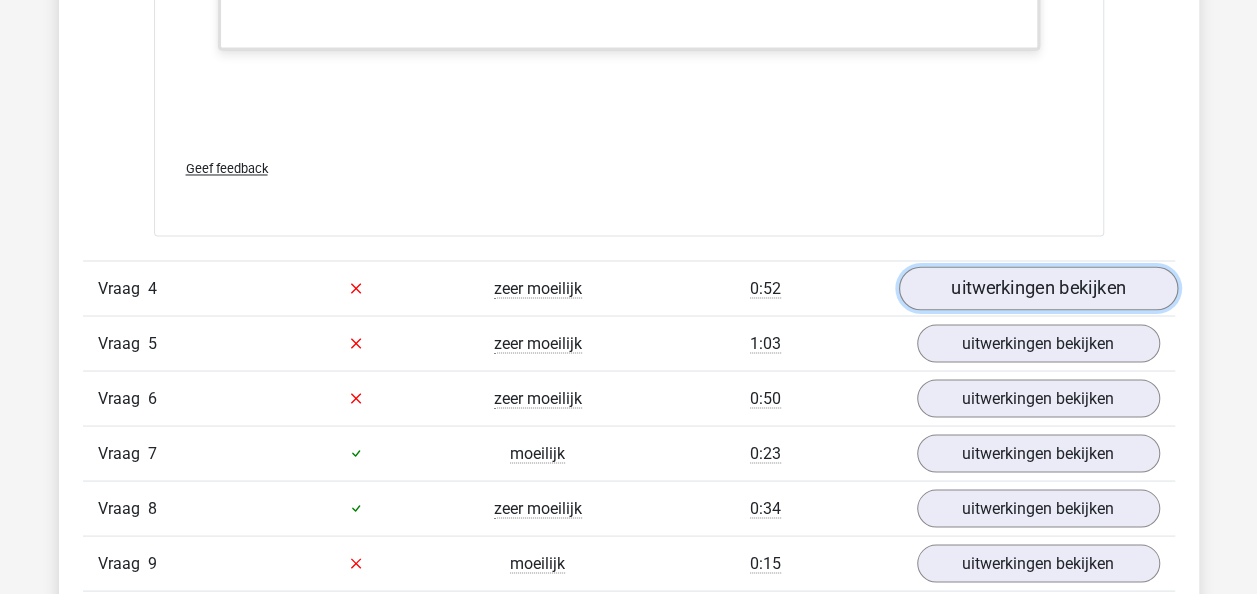 click on "uitwerkingen bekijken" at bounding box center (1037, 288) 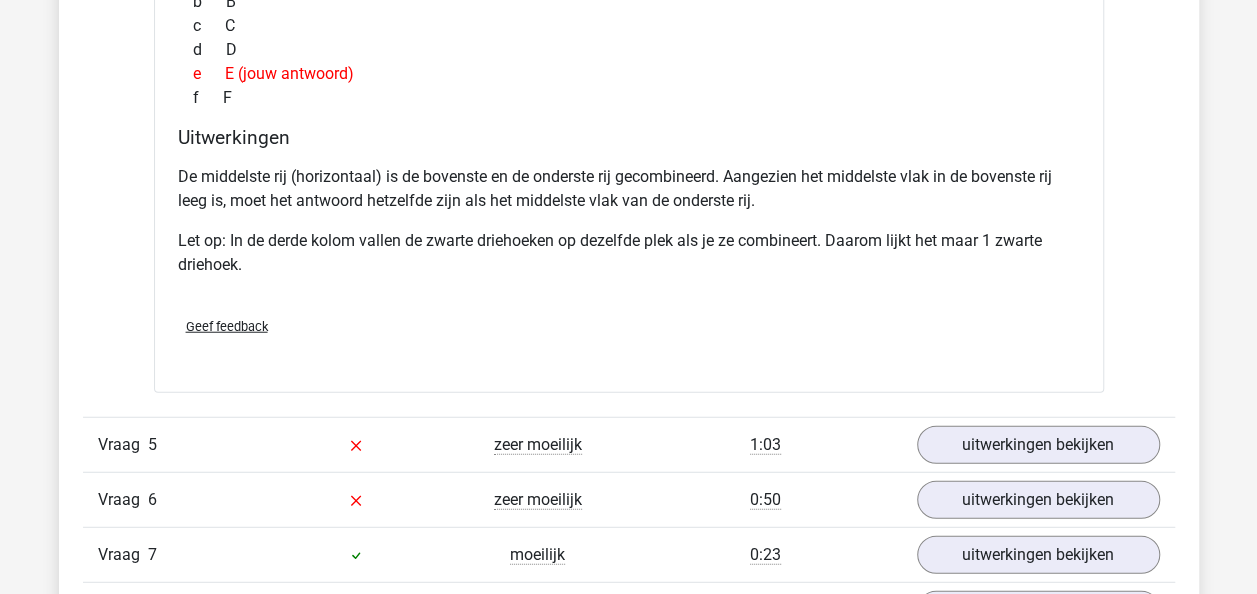 scroll, scrollTop: 6200, scrollLeft: 0, axis: vertical 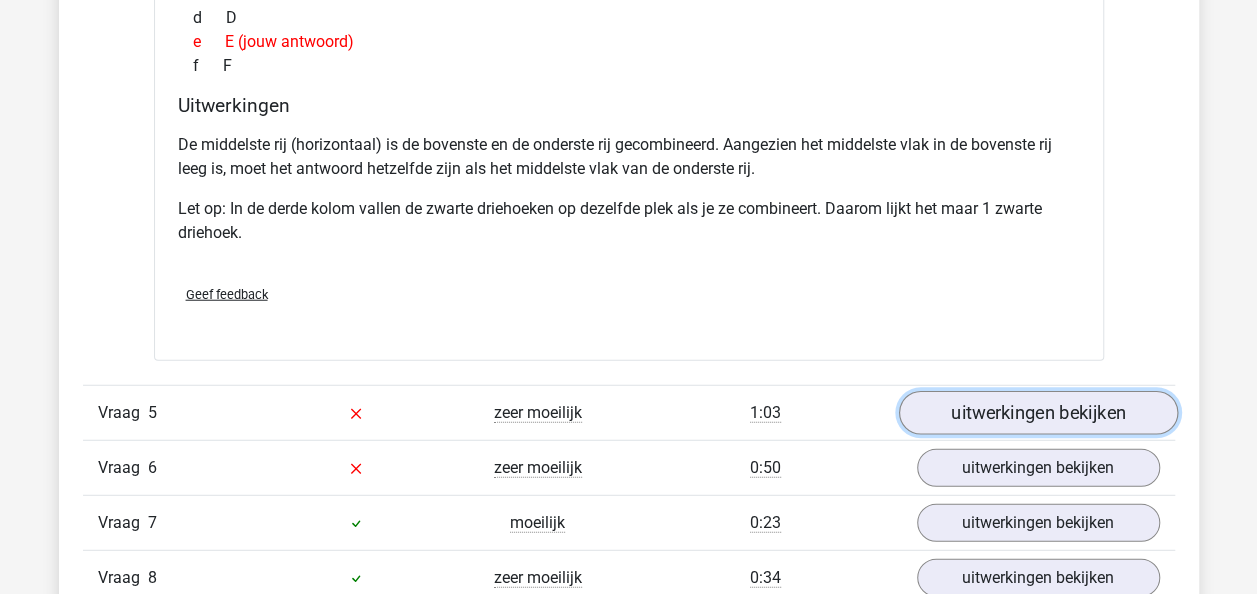 click on "uitwerkingen bekijken" at bounding box center (1037, 413) 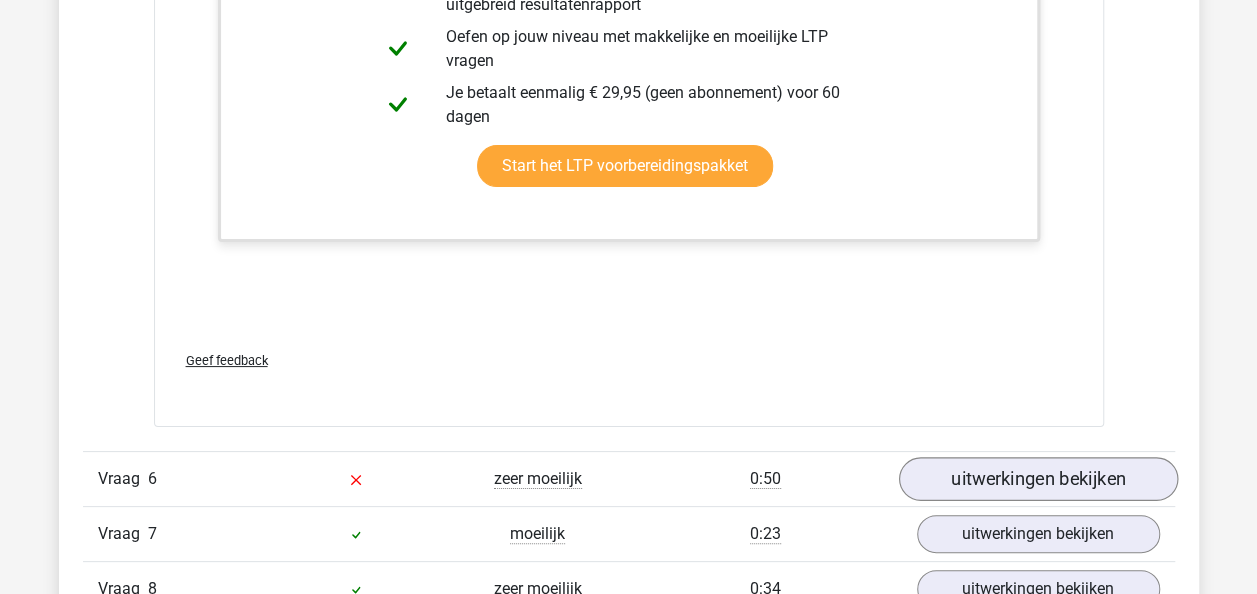 scroll, scrollTop: 7600, scrollLeft: 0, axis: vertical 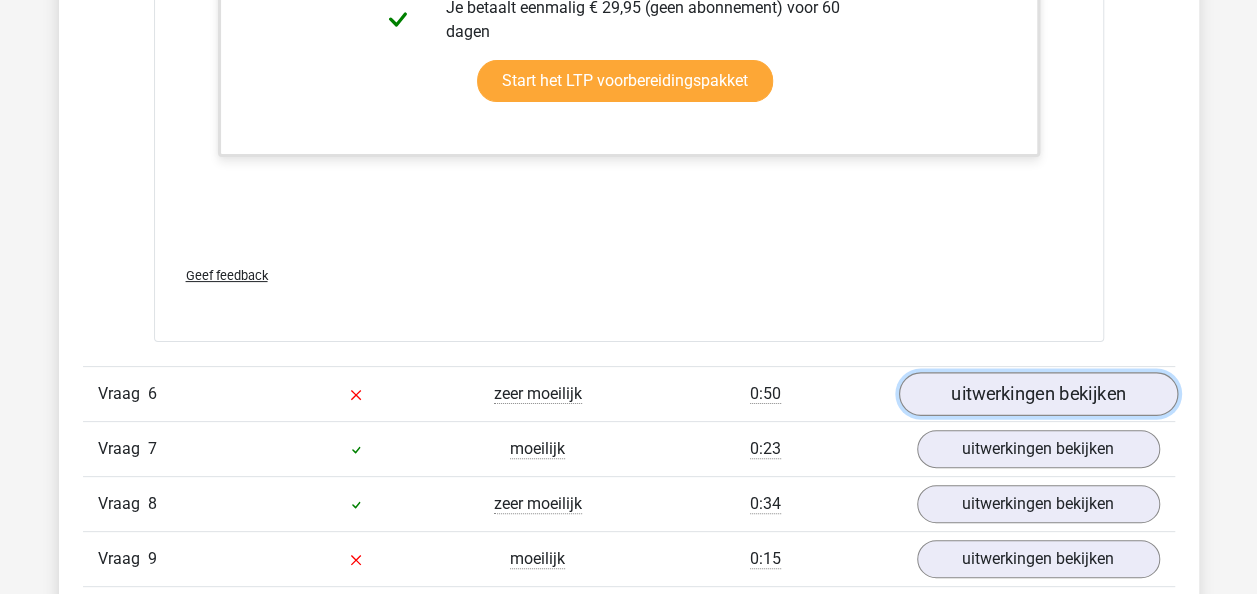 click on "uitwerkingen bekijken" at bounding box center [1037, 394] 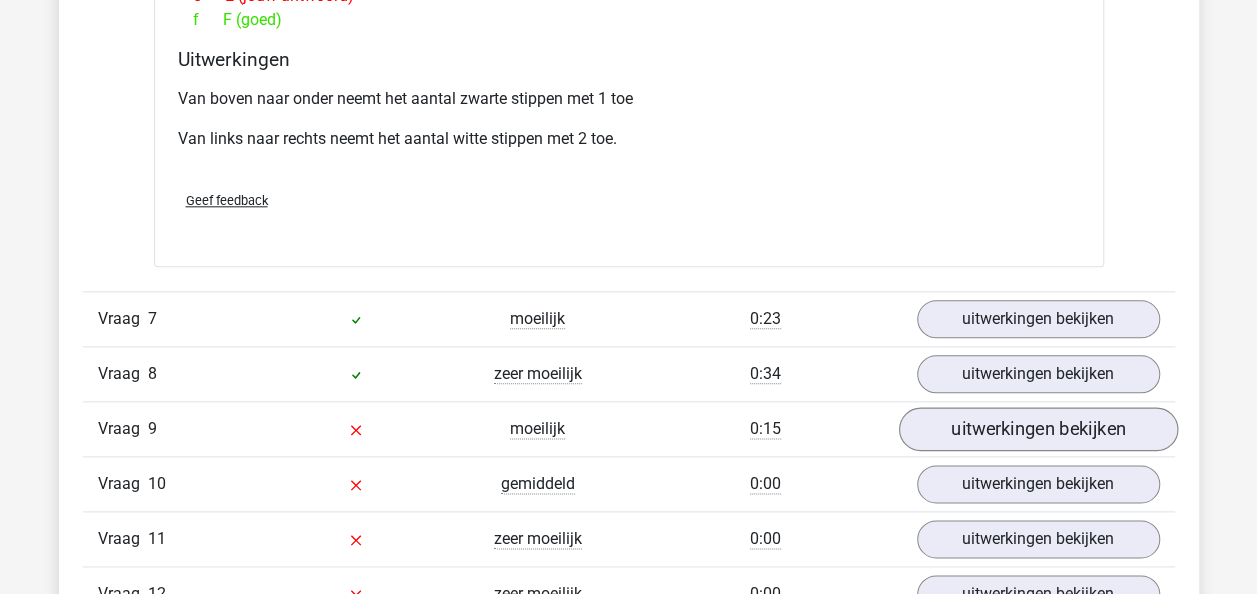 scroll, scrollTop: 8600, scrollLeft: 0, axis: vertical 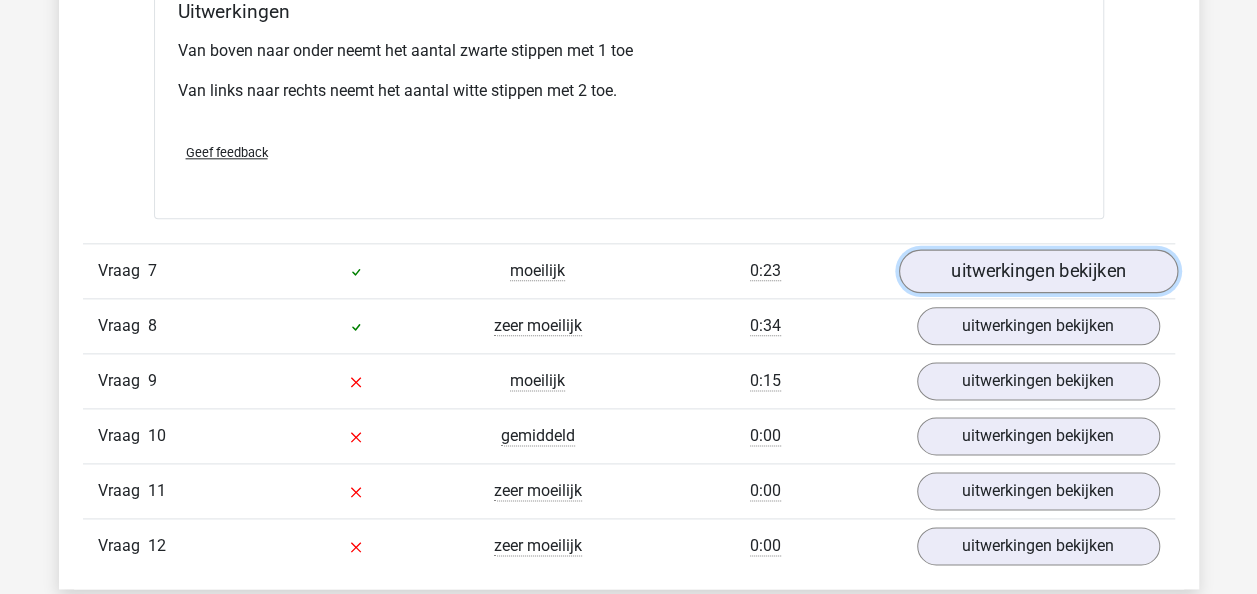 click on "uitwerkingen bekijken" at bounding box center [1037, 271] 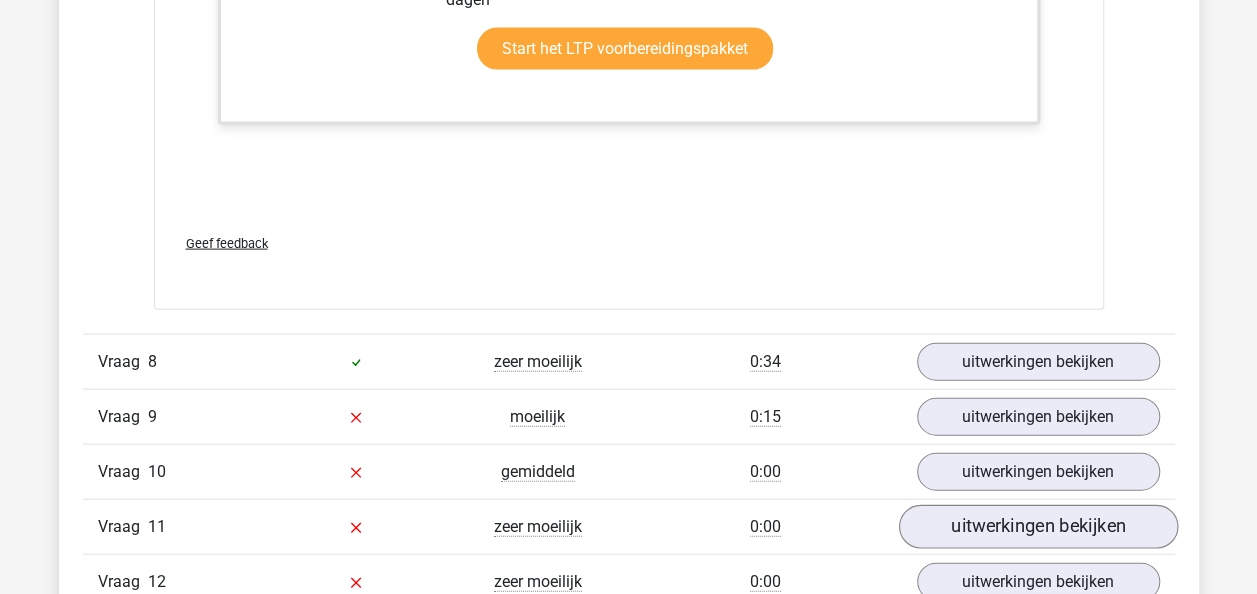 scroll, scrollTop: 9700, scrollLeft: 0, axis: vertical 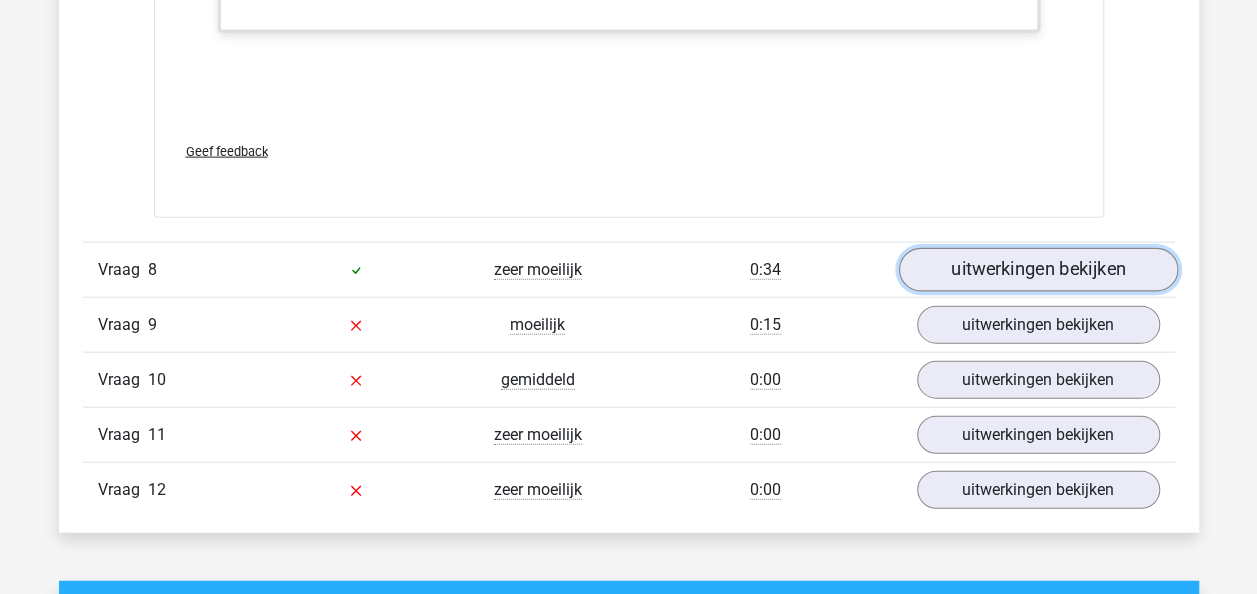 click on "uitwerkingen bekijken" at bounding box center (1037, 271) 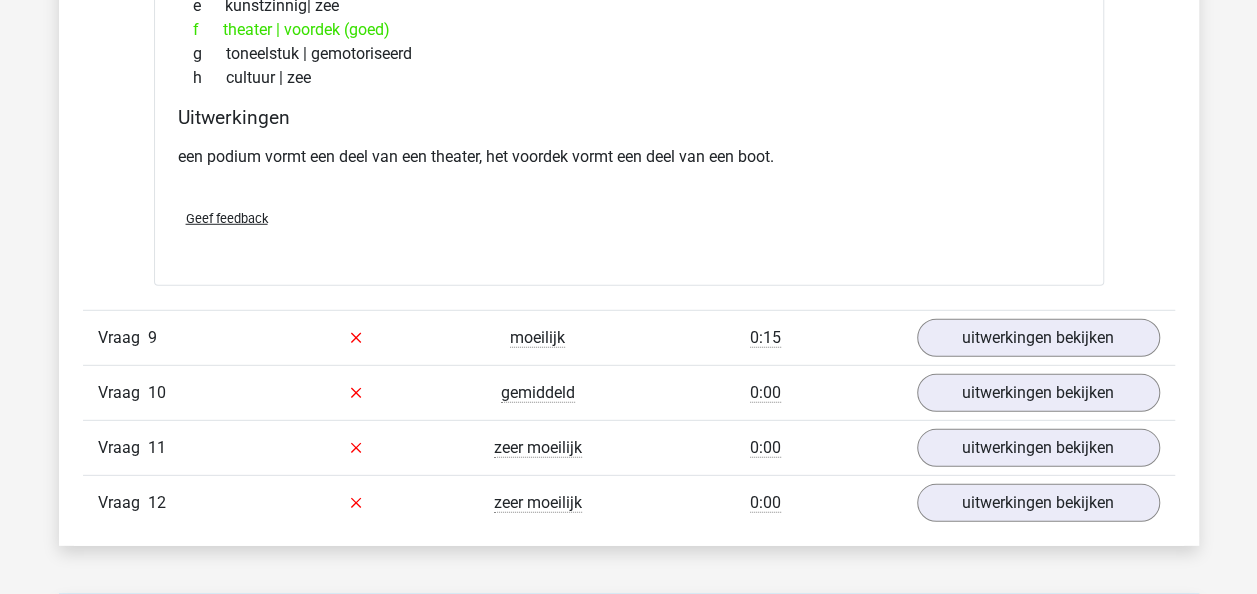 scroll, scrollTop: 10400, scrollLeft: 0, axis: vertical 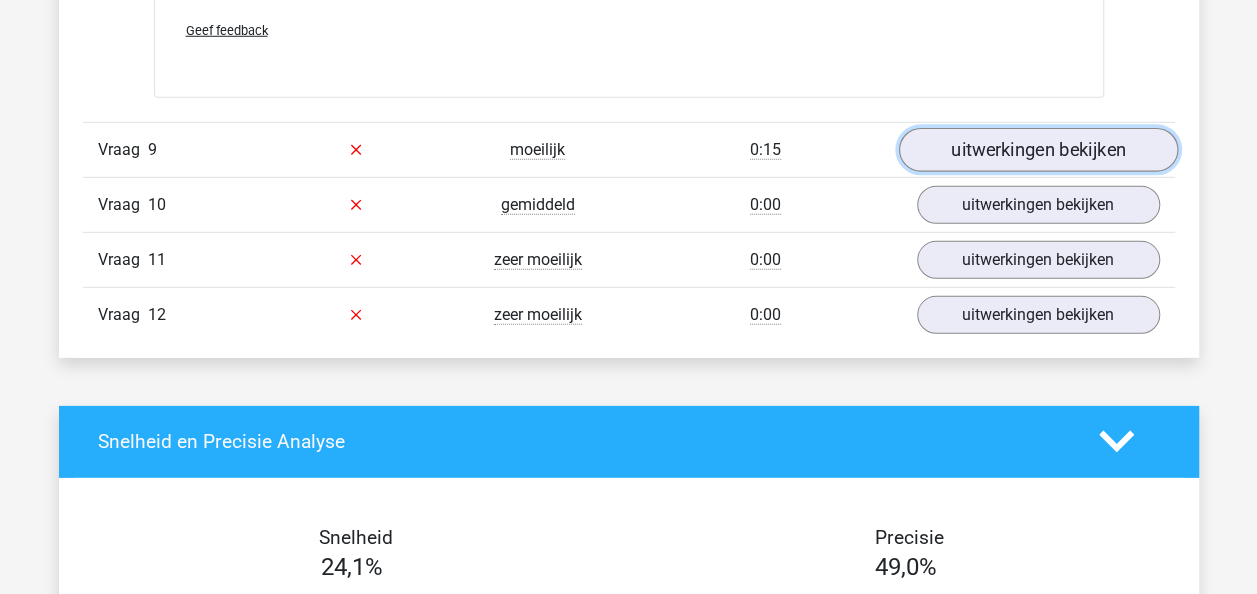 click on "uitwerkingen bekijken" at bounding box center (1037, 150) 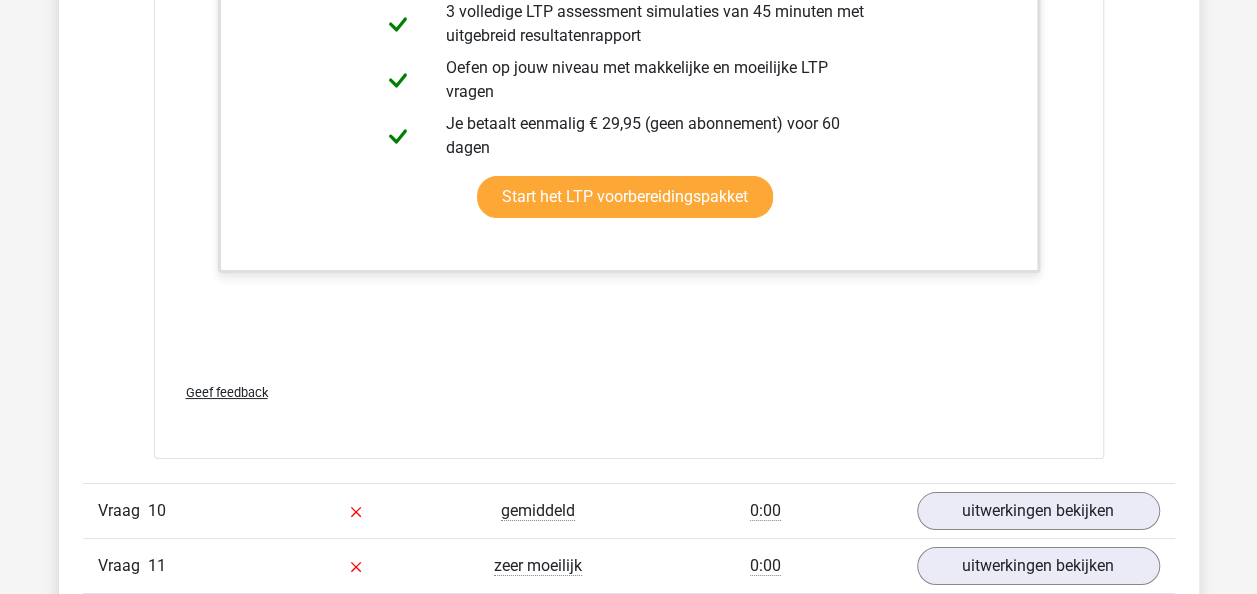 scroll, scrollTop: 11400, scrollLeft: 0, axis: vertical 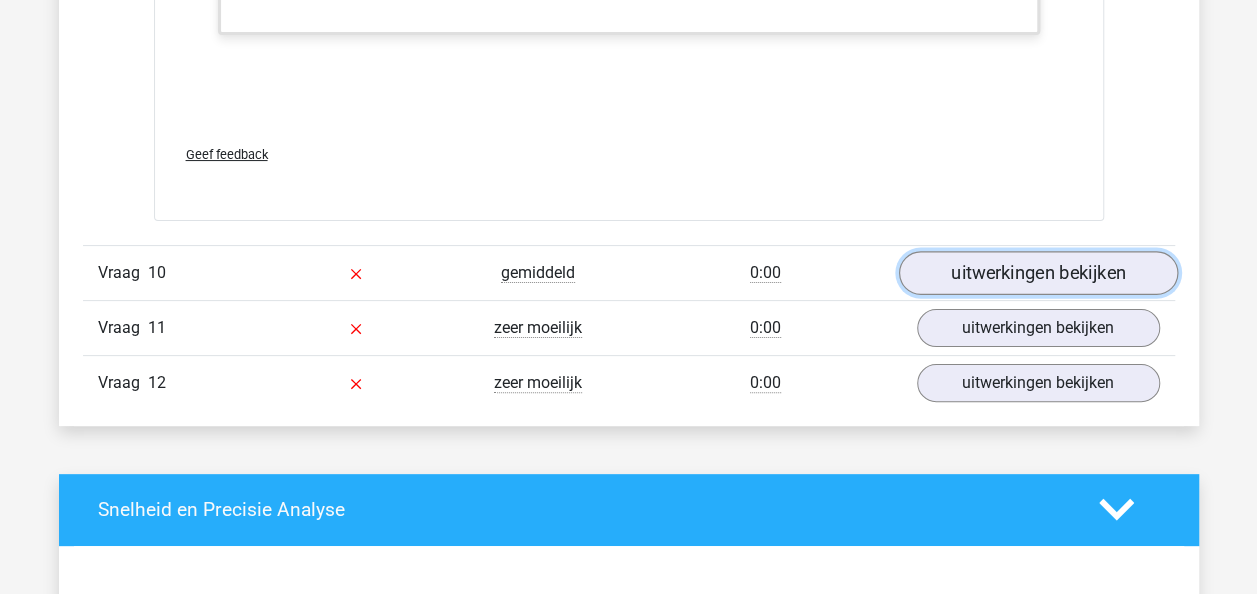 click on "uitwerkingen bekijken" at bounding box center [1037, 273] 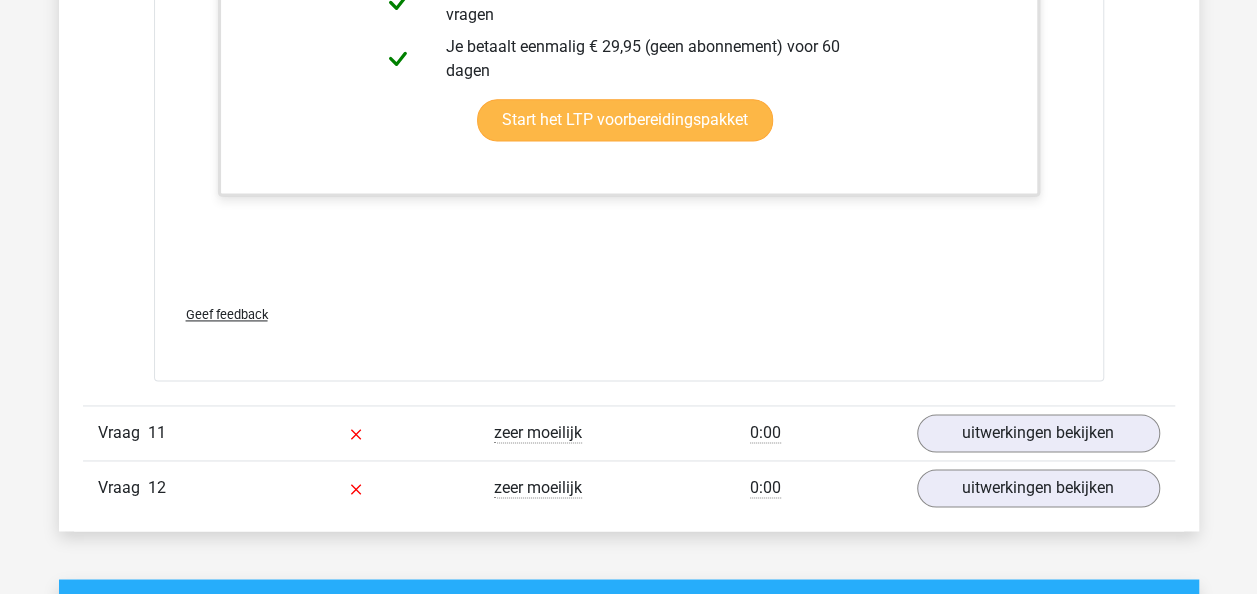 scroll, scrollTop: 12600, scrollLeft: 0, axis: vertical 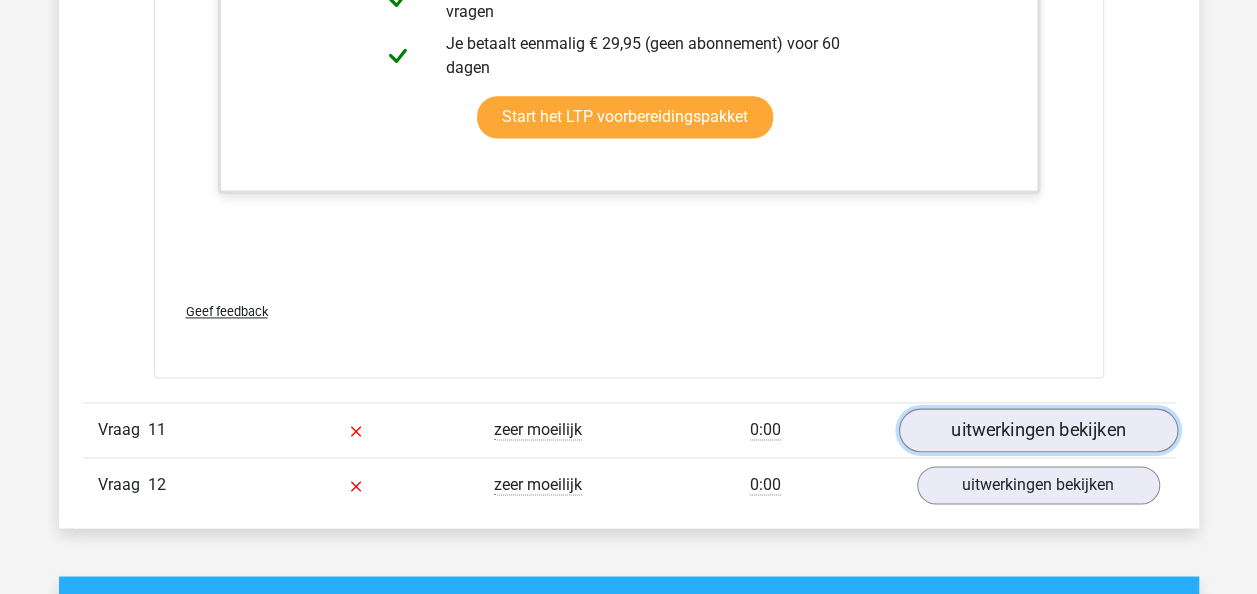click on "uitwerkingen bekijken" at bounding box center [1037, 430] 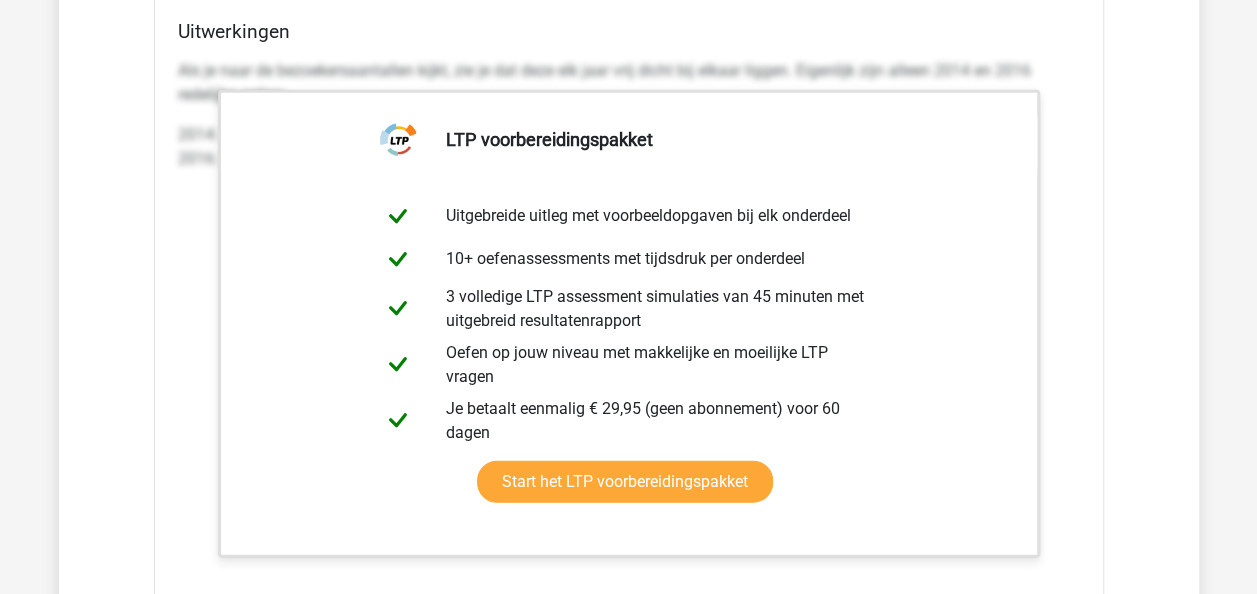 scroll, scrollTop: 13900, scrollLeft: 0, axis: vertical 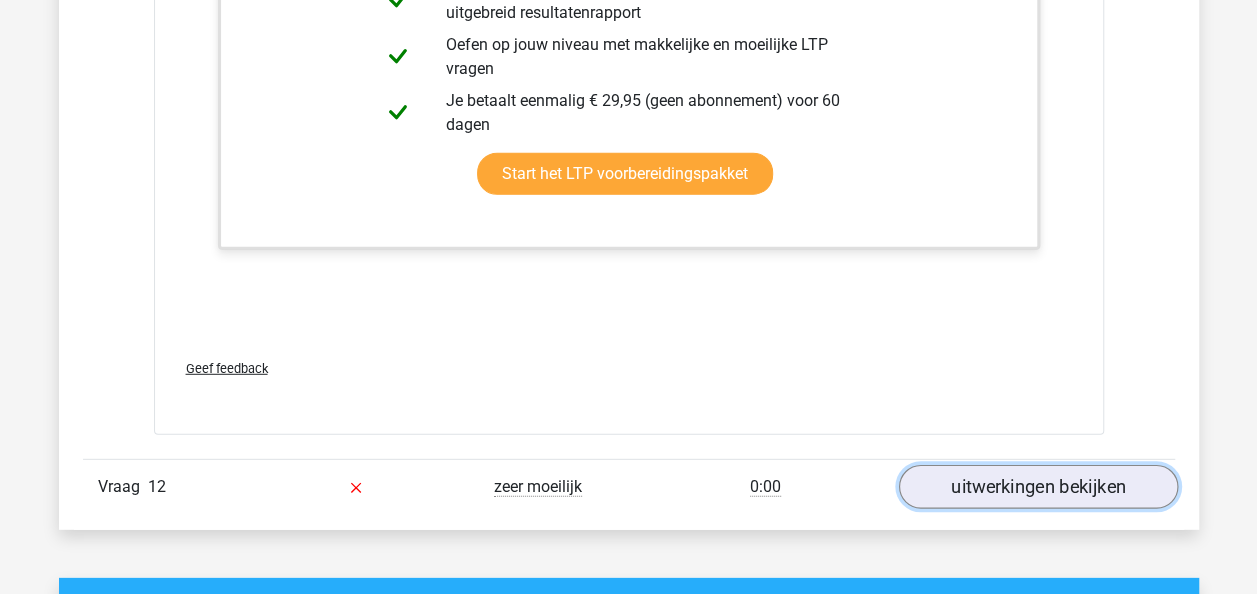 click on "uitwerkingen bekijken" at bounding box center (1037, 487) 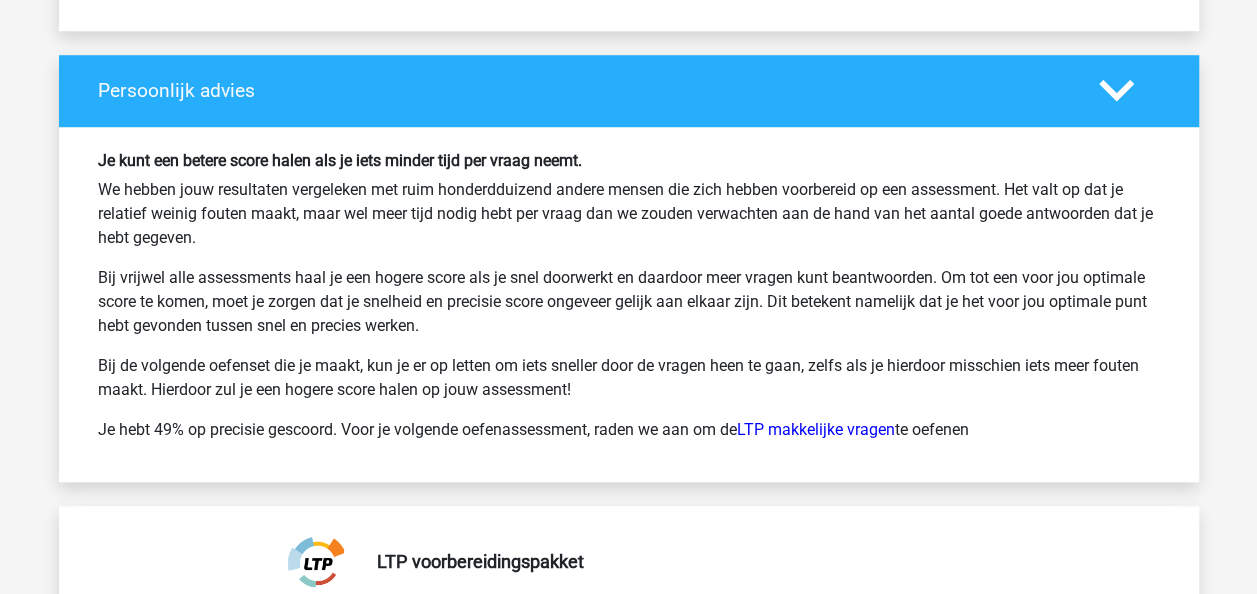 scroll, scrollTop: 15800, scrollLeft: 0, axis: vertical 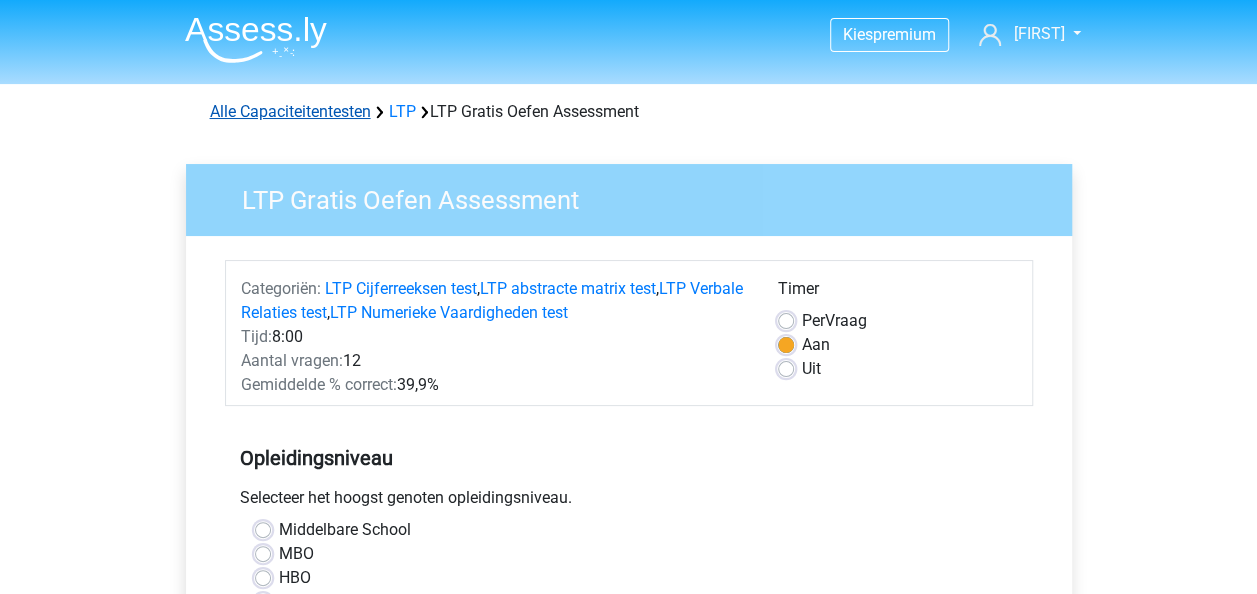 click on "Alle Capaciteitentesten" at bounding box center (290, 111) 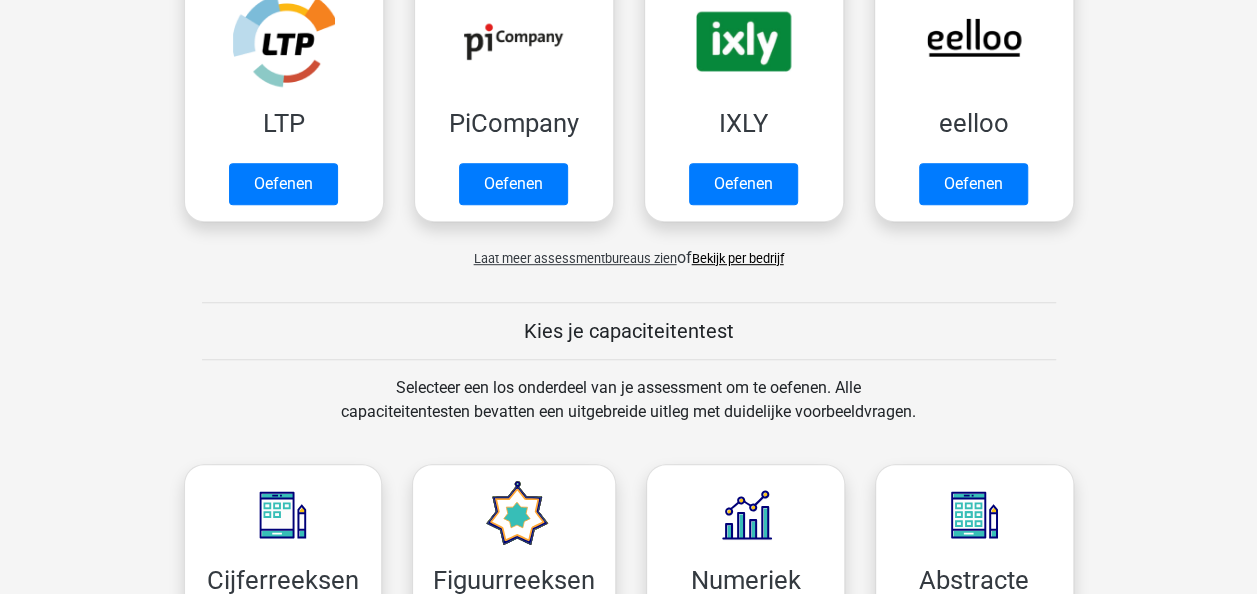 scroll, scrollTop: 348, scrollLeft: 0, axis: vertical 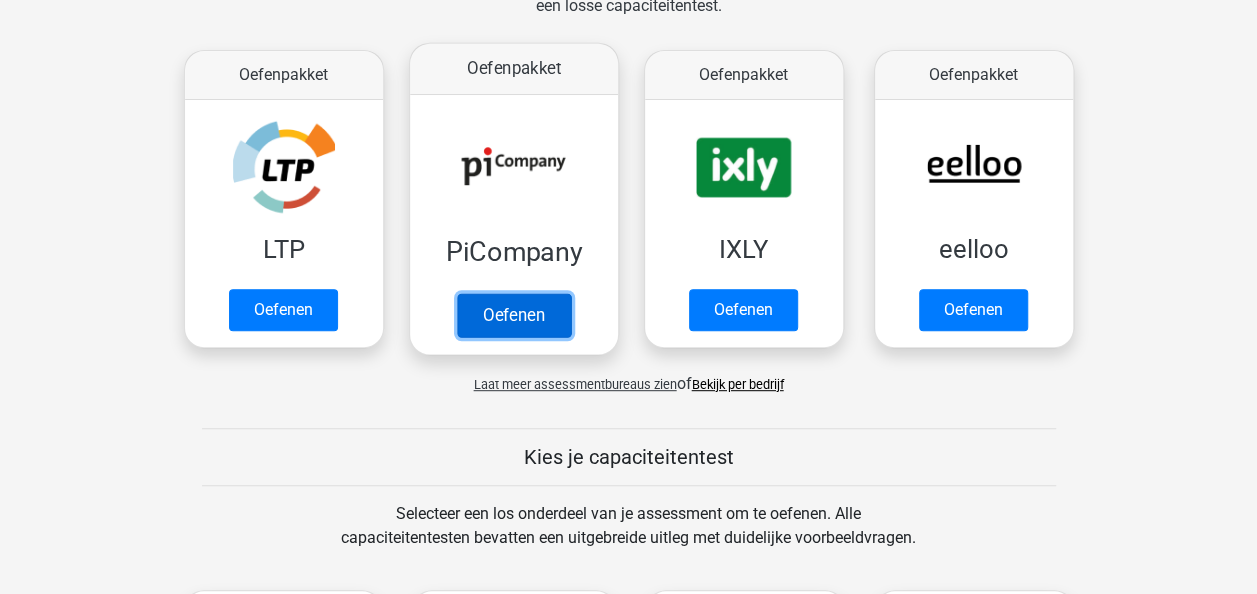 click on "Oefenen" at bounding box center (513, 315) 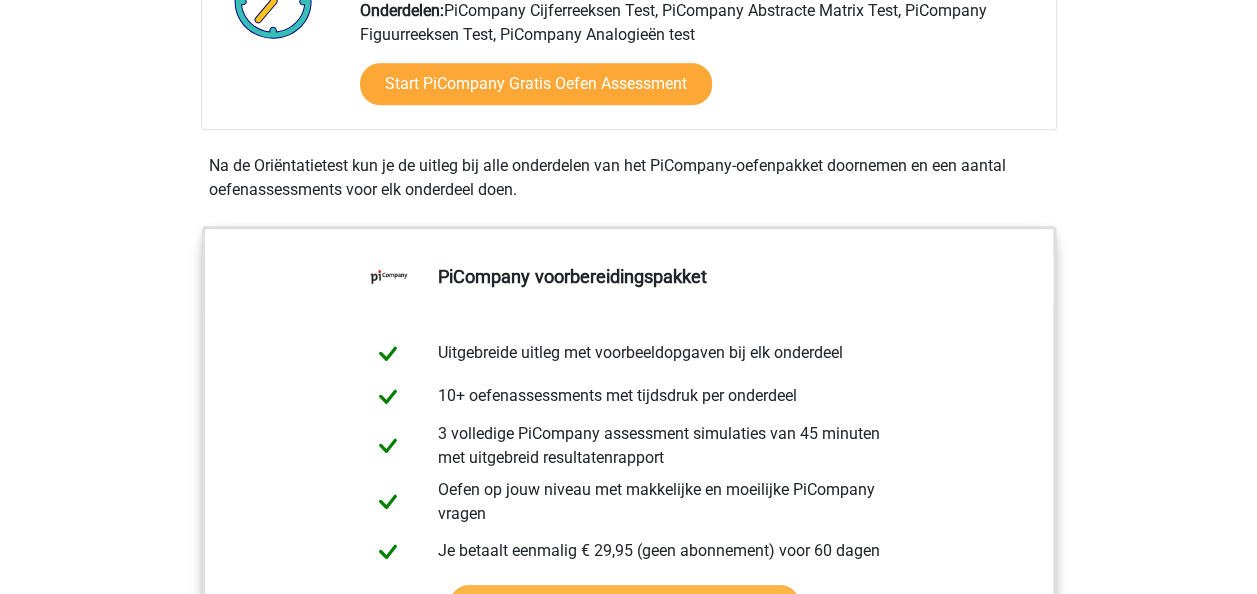 scroll, scrollTop: 500, scrollLeft: 0, axis: vertical 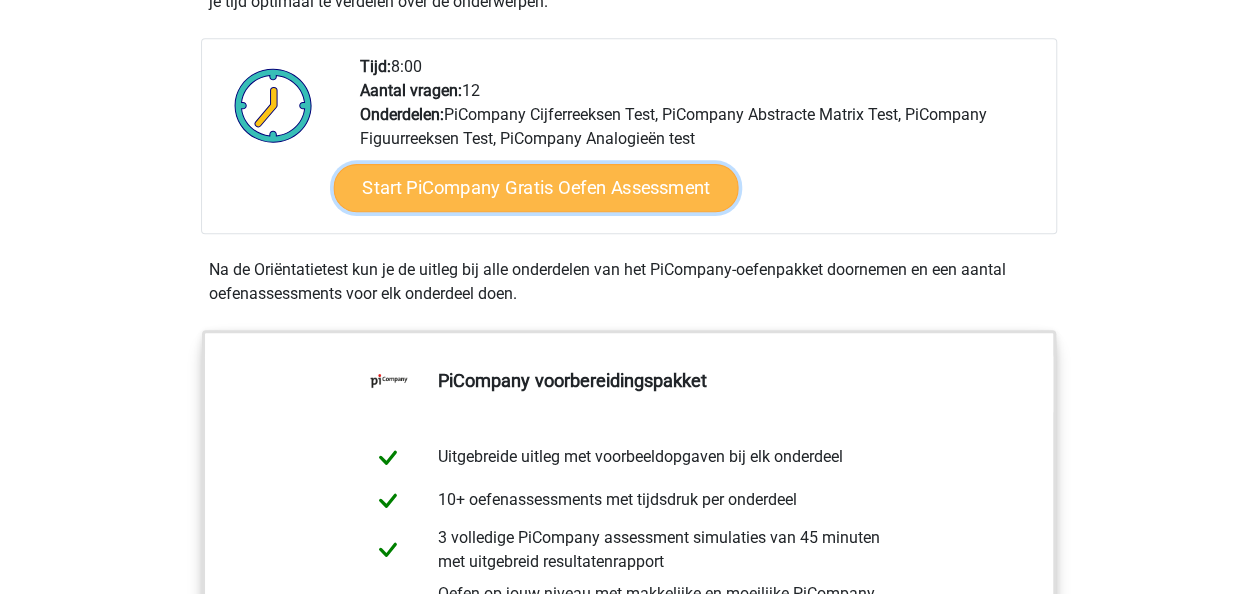 click on "Start PiCompany Gratis Oefen Assessment" at bounding box center [535, 188] 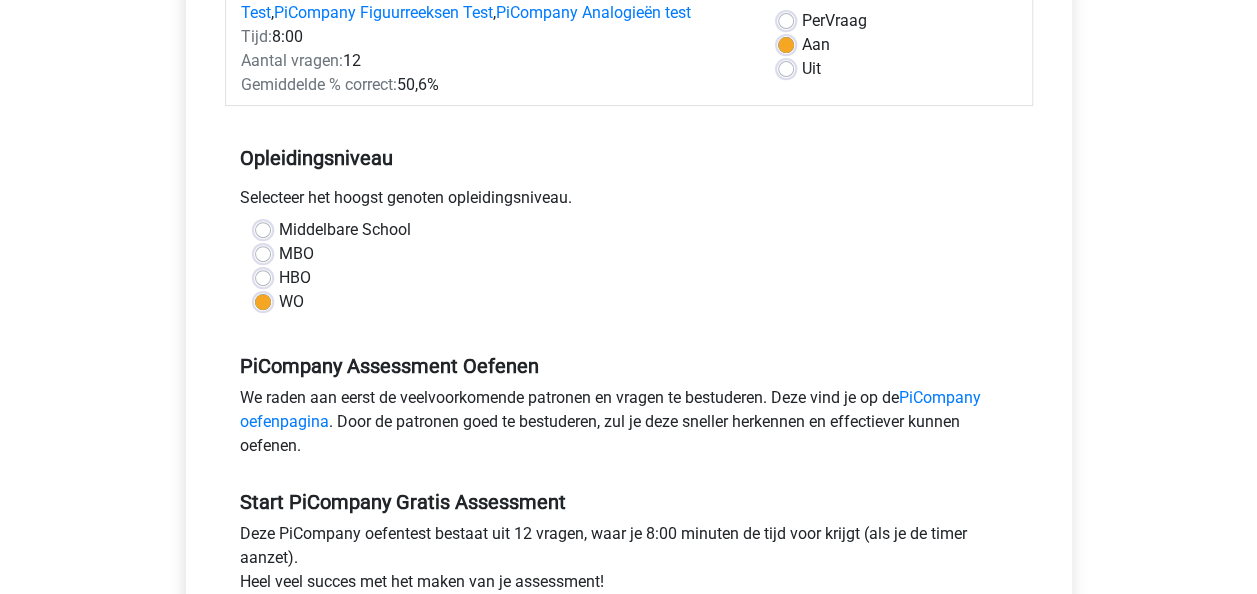 scroll, scrollTop: 500, scrollLeft: 0, axis: vertical 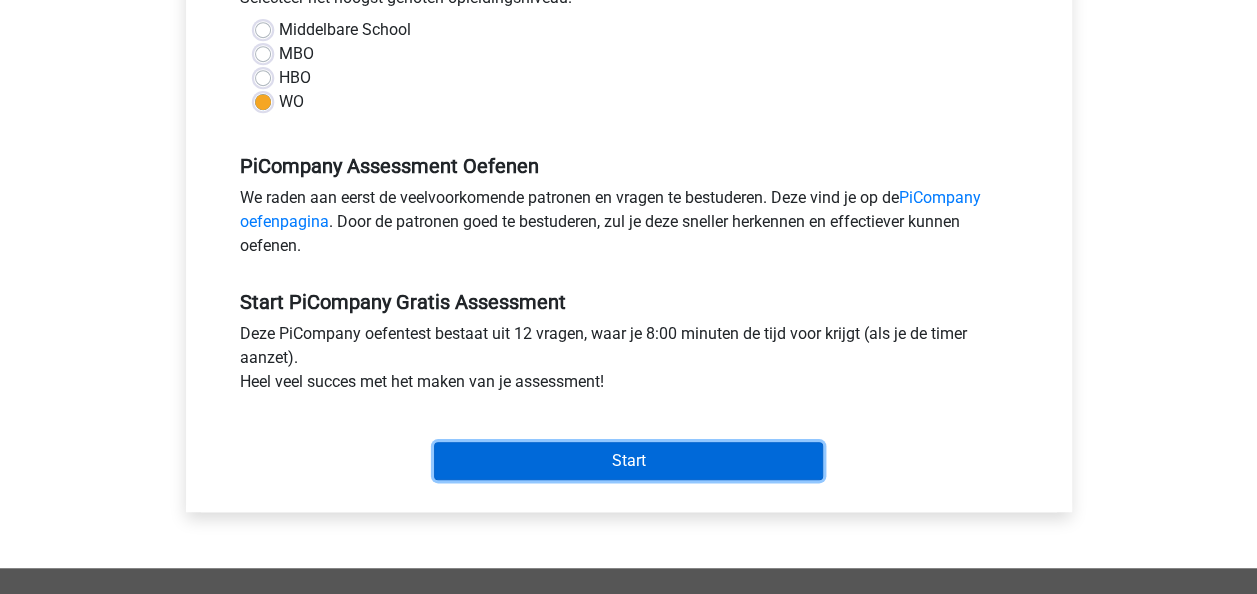 click on "Start" at bounding box center [628, 461] 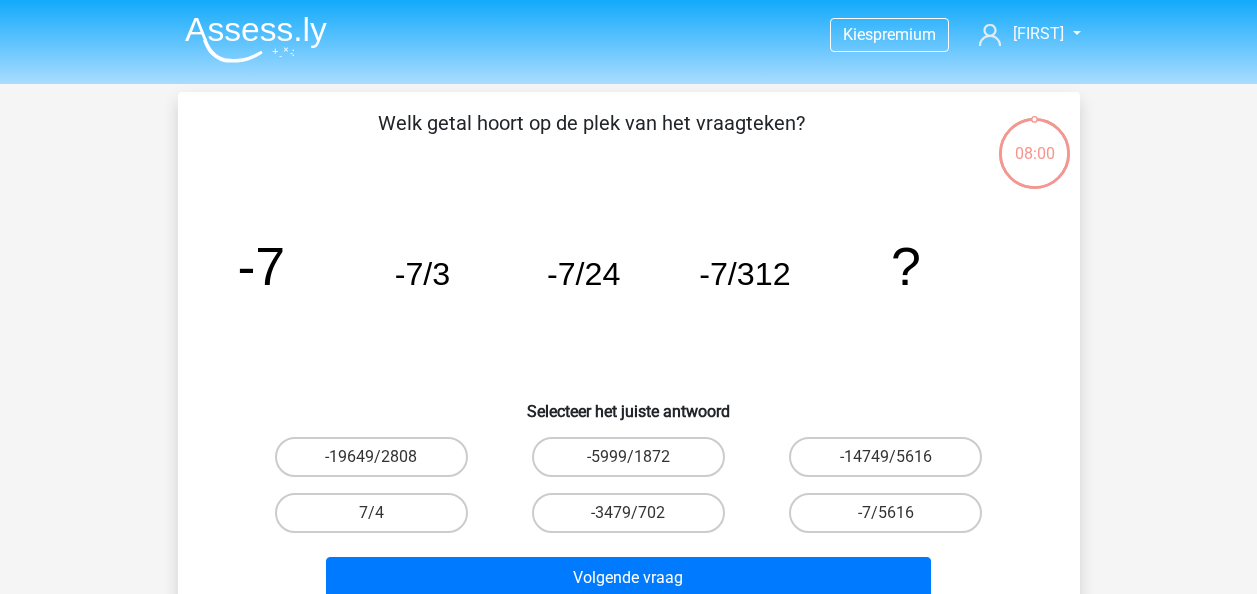 scroll, scrollTop: 0, scrollLeft: 0, axis: both 